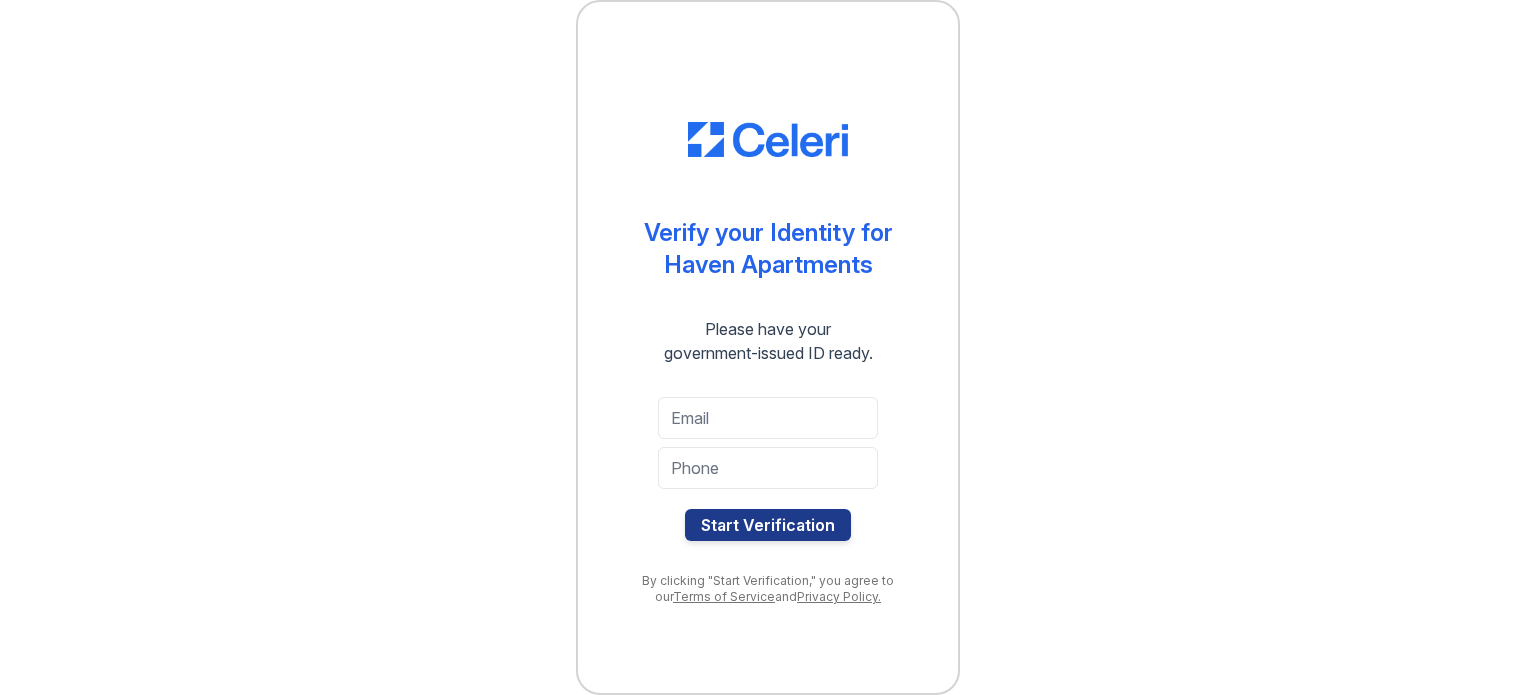 scroll, scrollTop: 0, scrollLeft: 0, axis: both 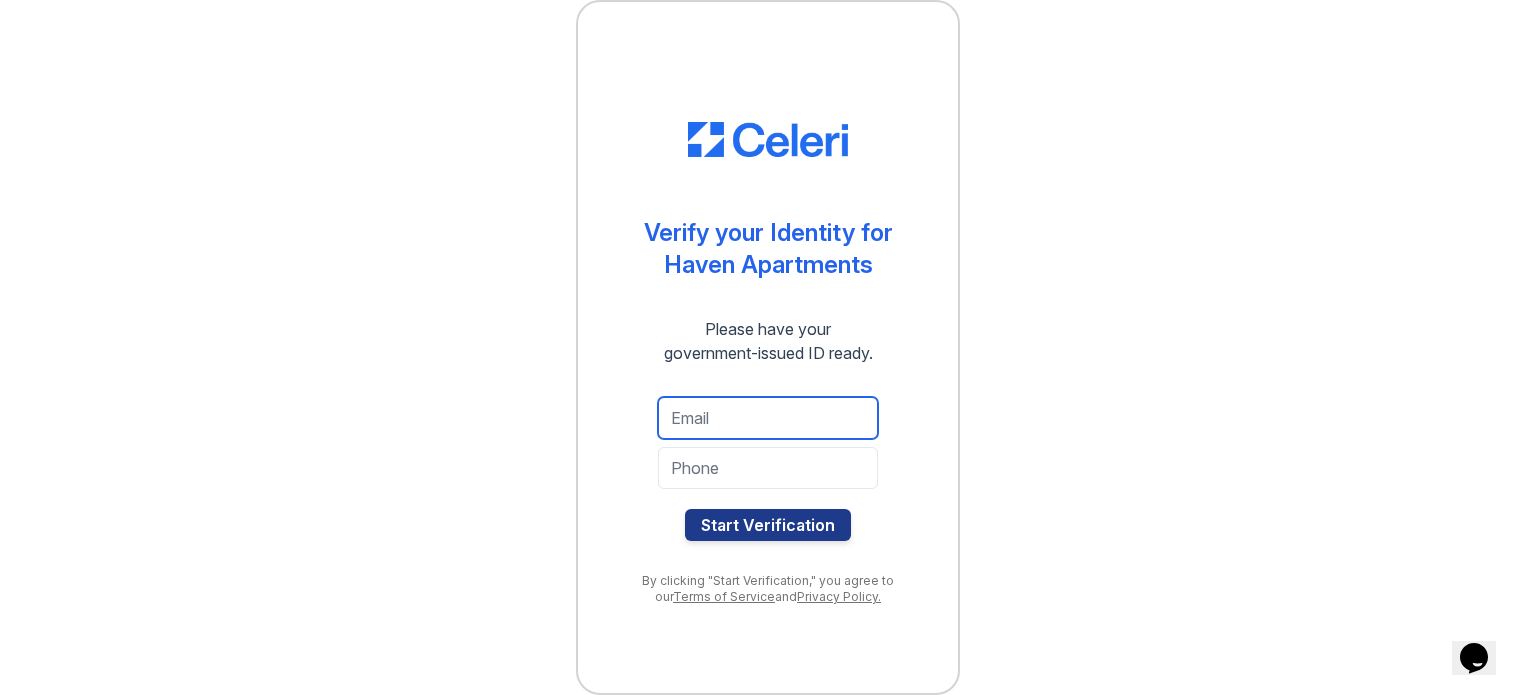 click at bounding box center (768, 418) 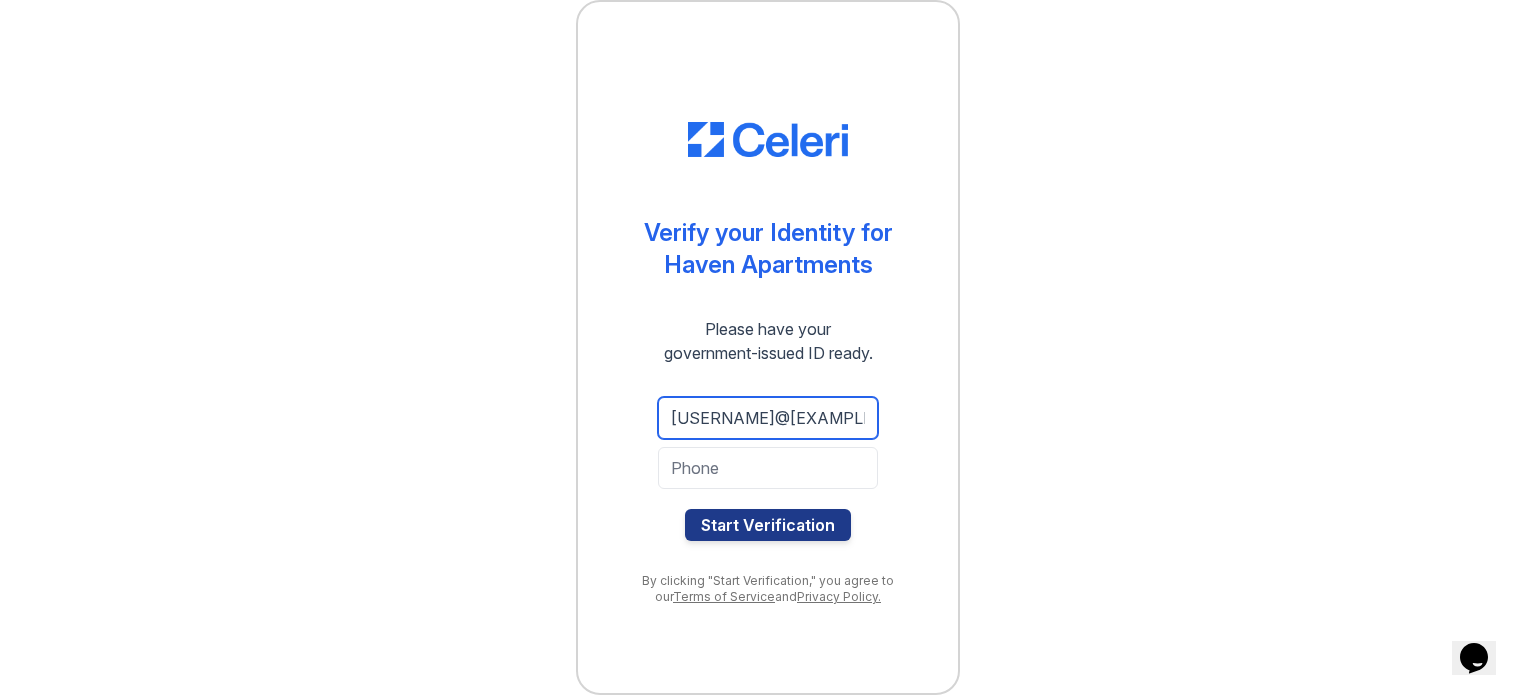 type on "[USERNAME]@[EXAMPLE.COM]" 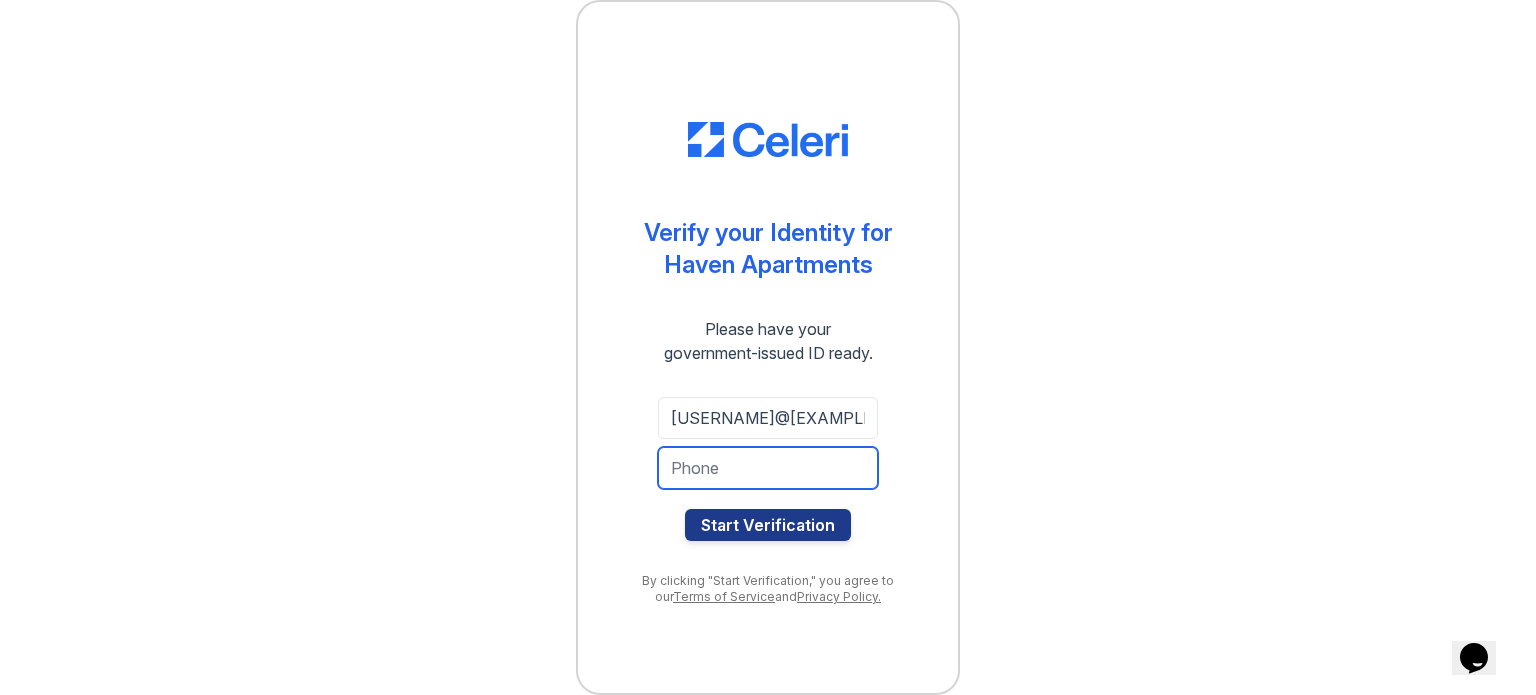 click at bounding box center (768, 468) 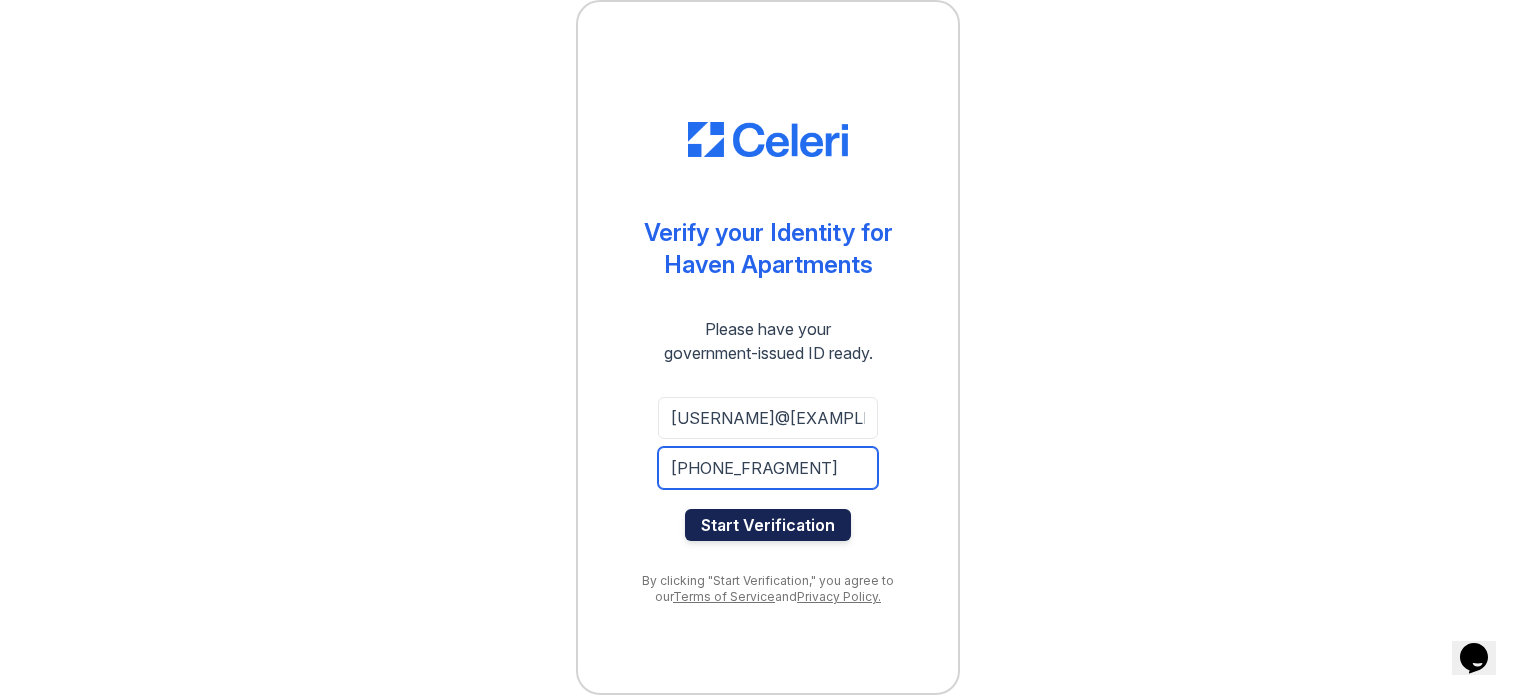 type on "[PHONE]" 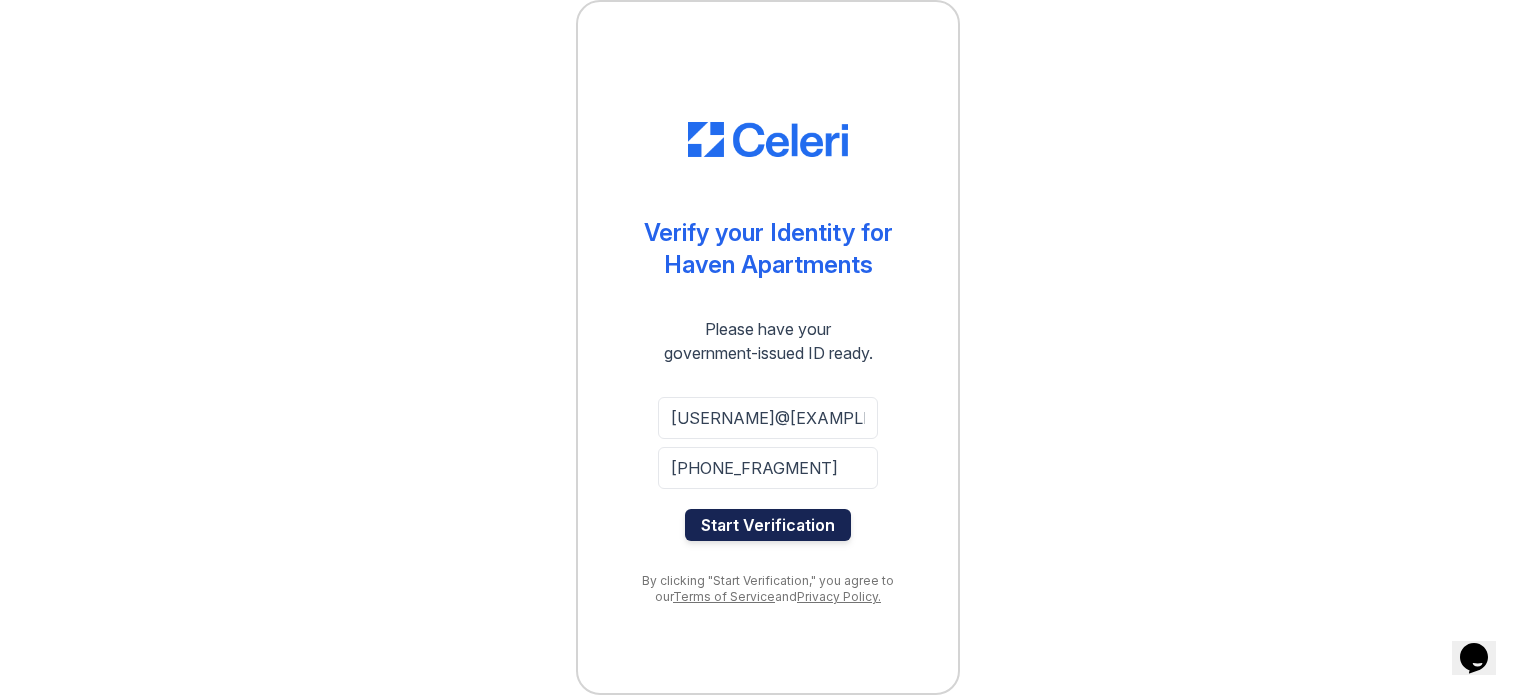 click on "Start Verification" at bounding box center [768, 525] 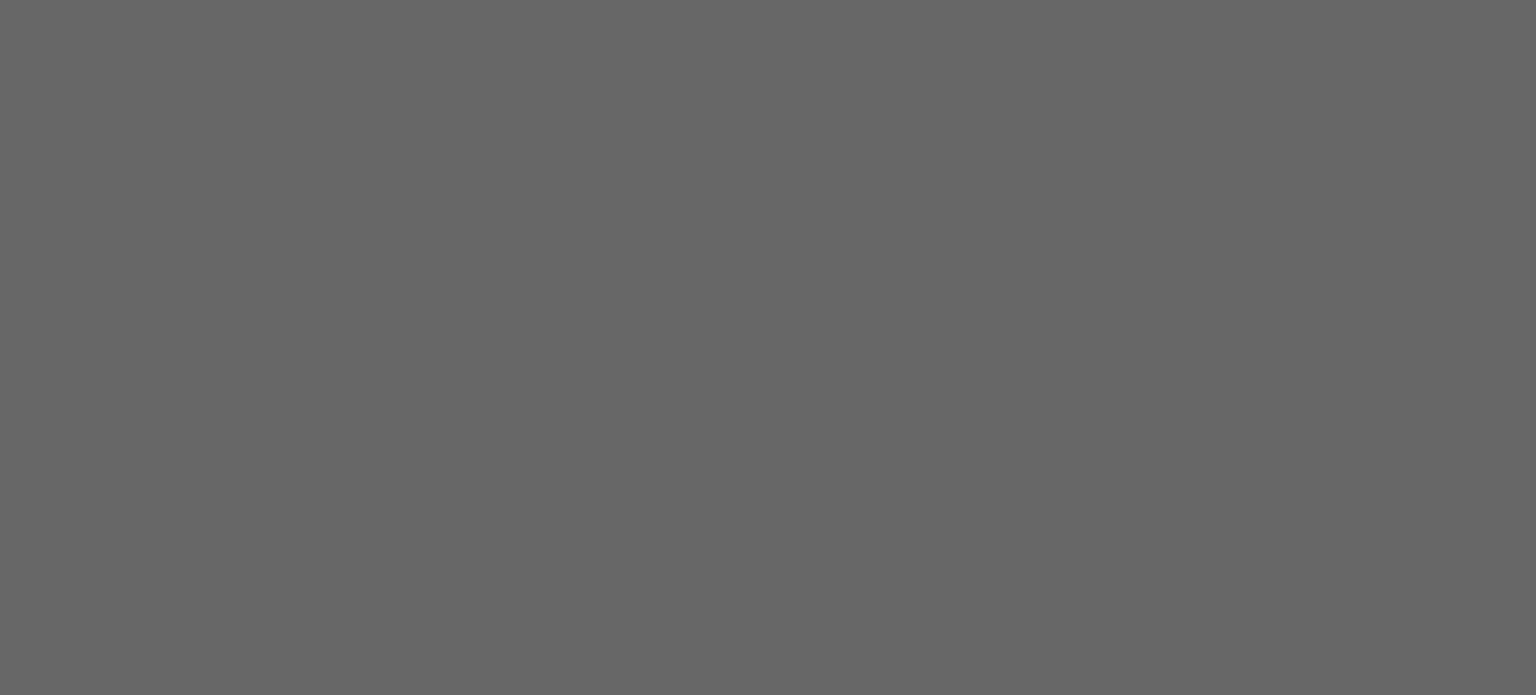 scroll, scrollTop: 0, scrollLeft: 0, axis: both 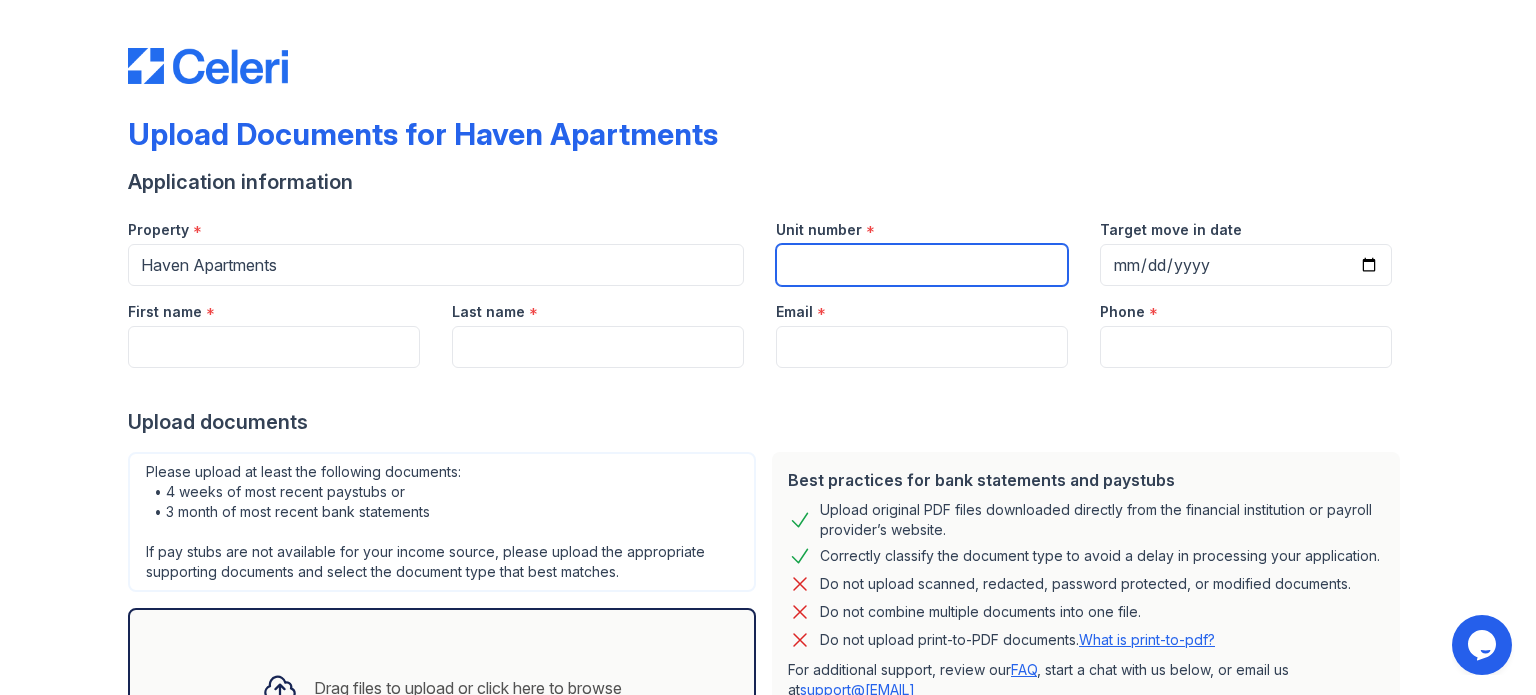 click on "Unit number" at bounding box center [922, 265] 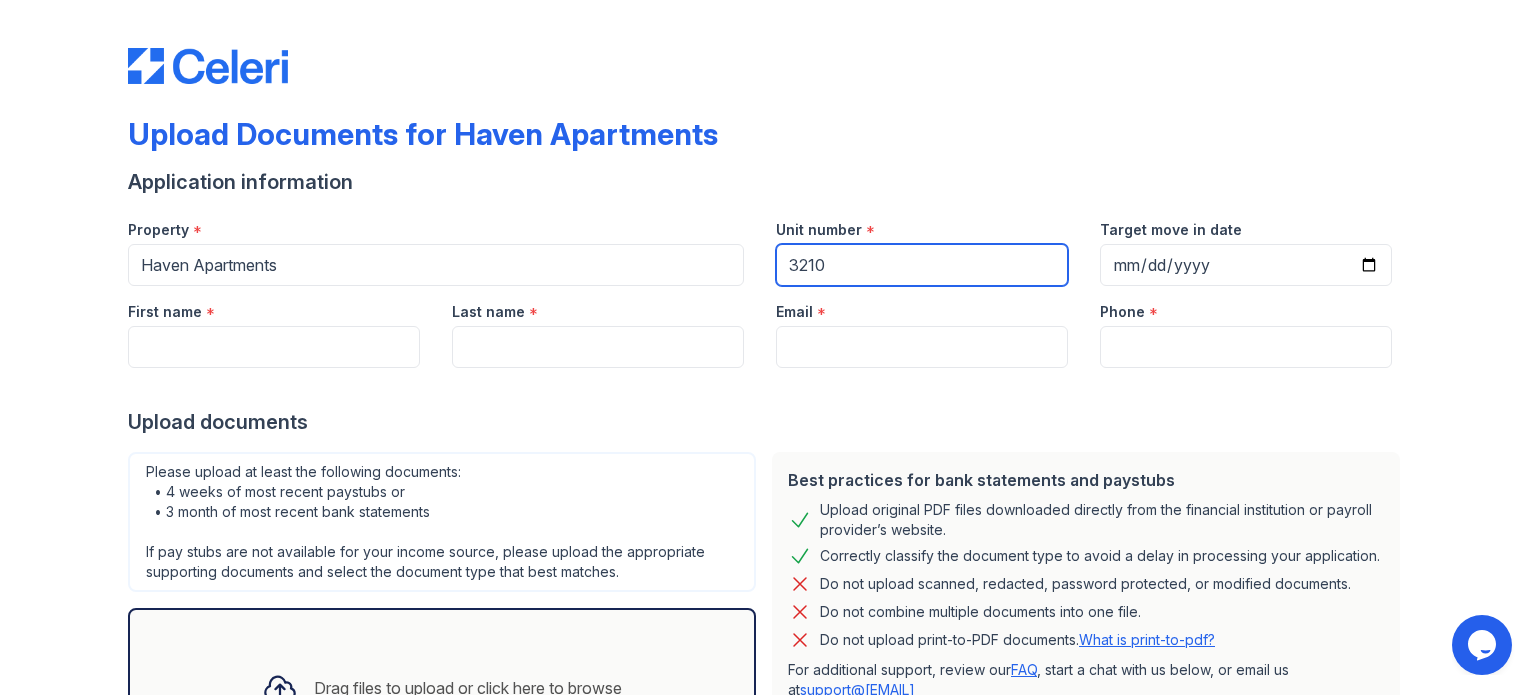type on "3210" 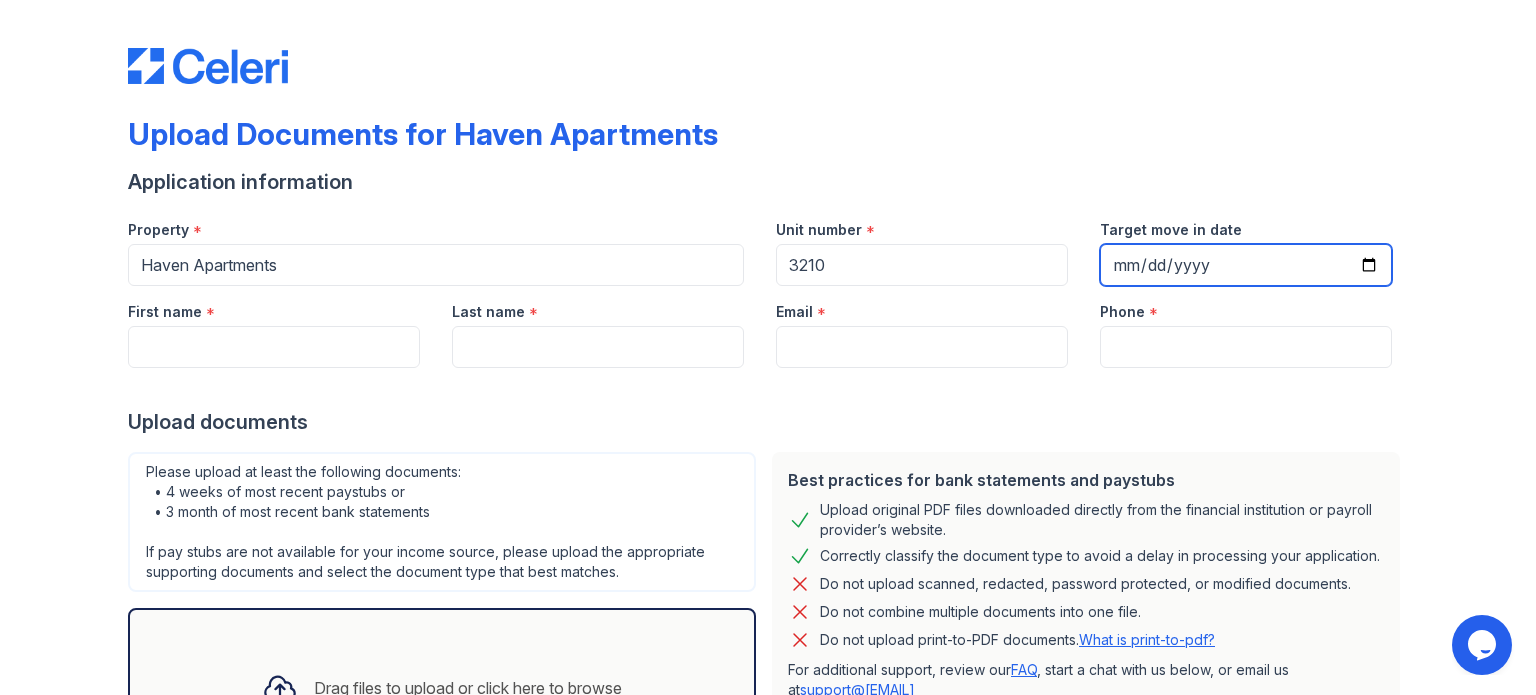 click on "Target move in date" at bounding box center [1246, 265] 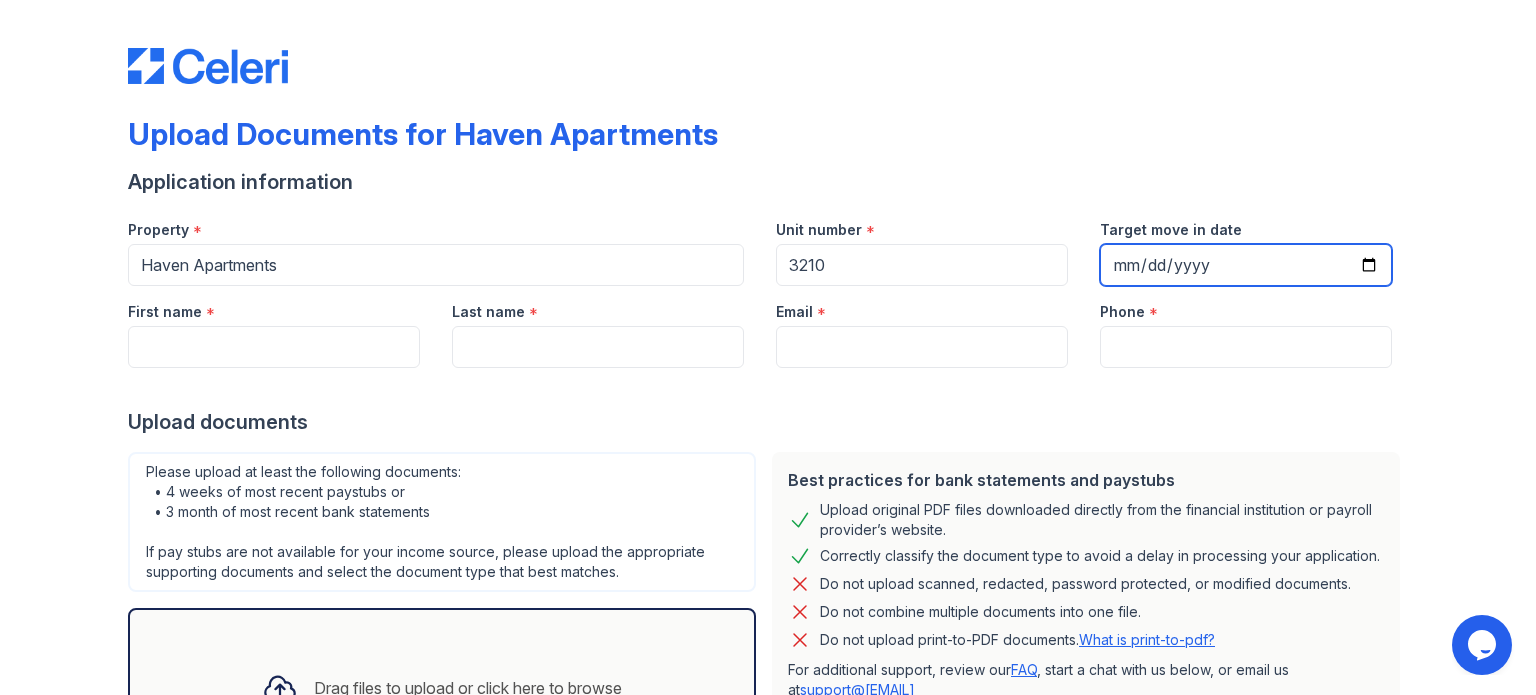 type on "[DATE]" 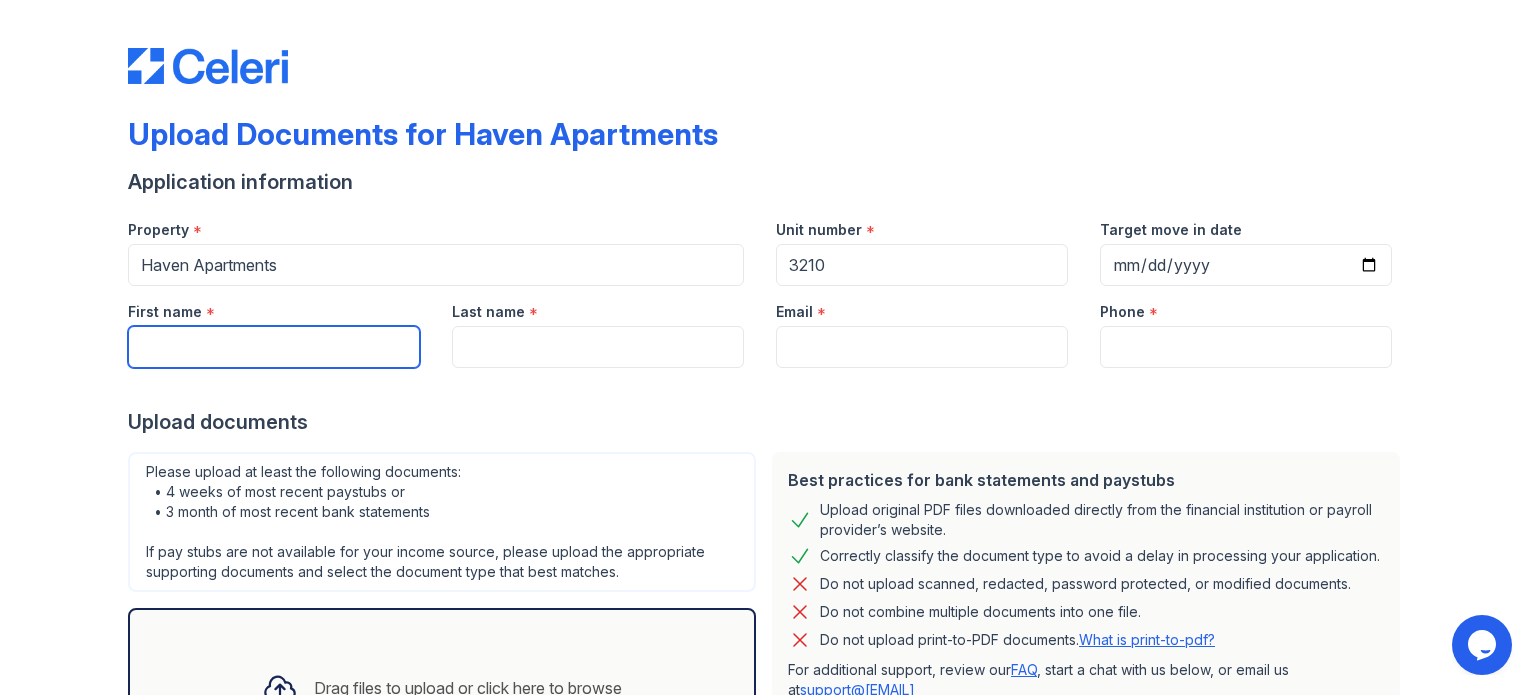 click on "First name" at bounding box center [274, 347] 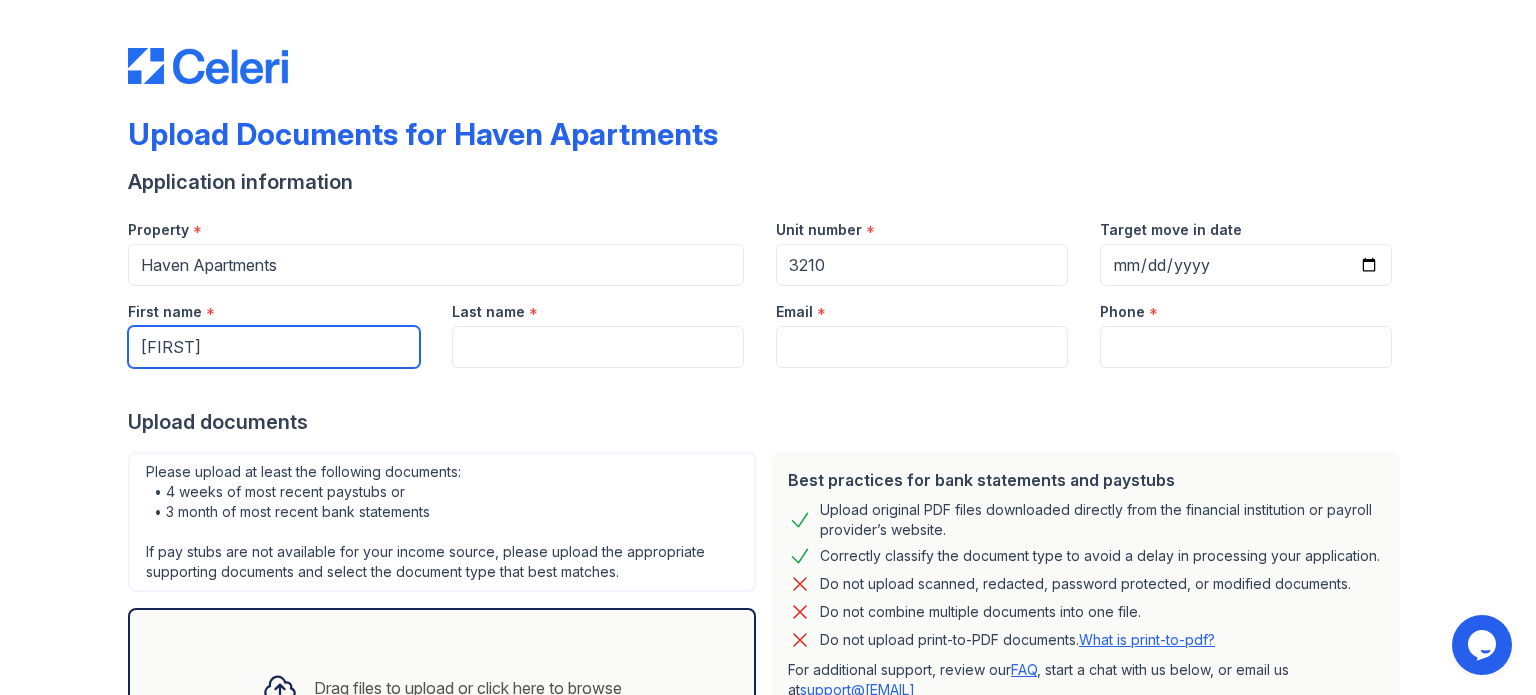 type on "[FIRST]" 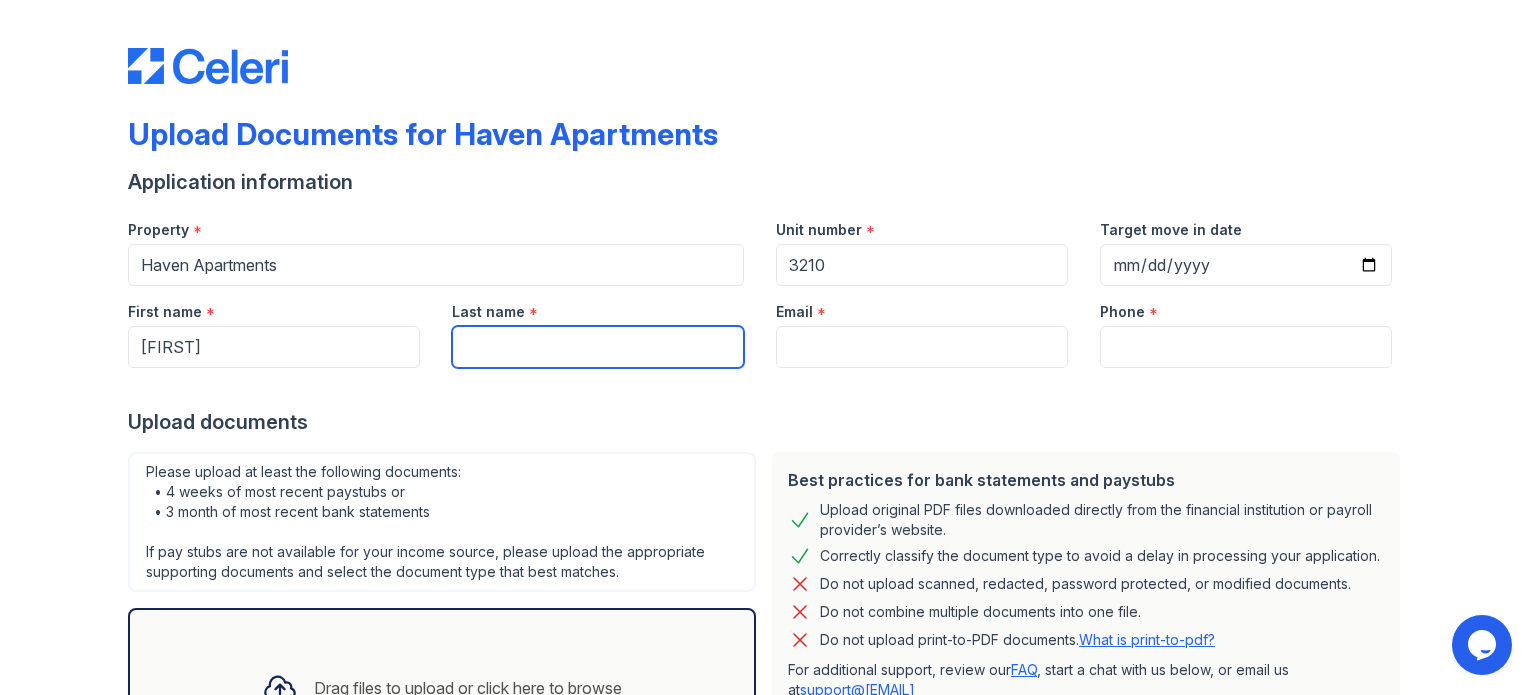 click on "Last name" at bounding box center [598, 347] 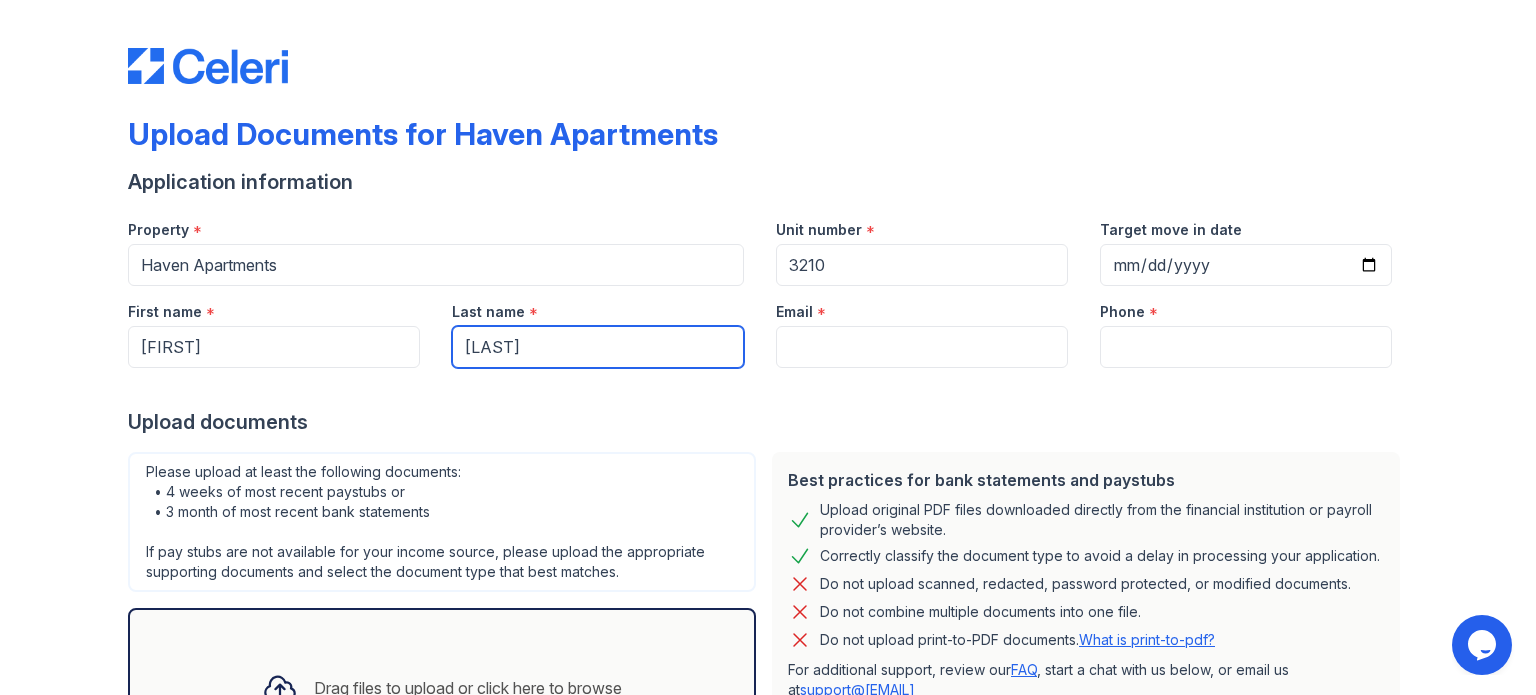 type on "[LAST]" 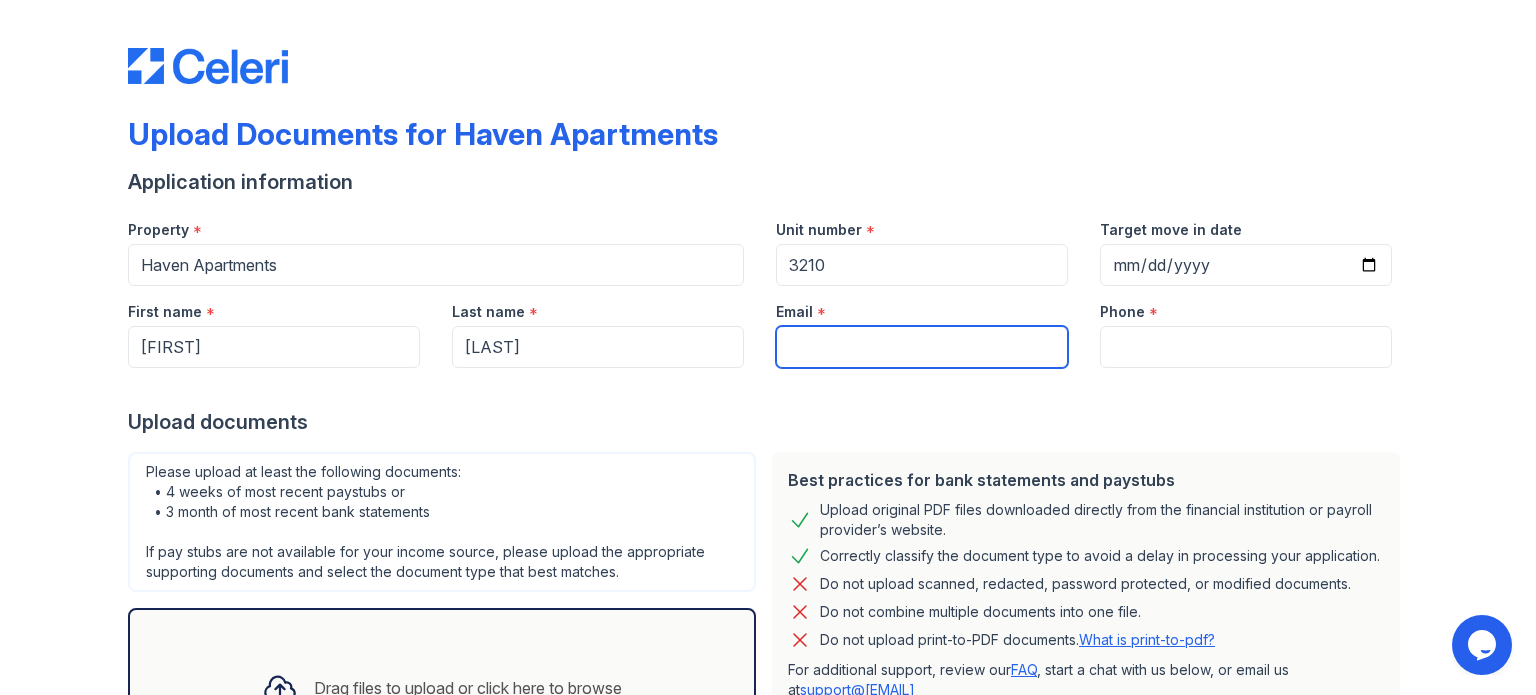 click on "Email" at bounding box center [922, 347] 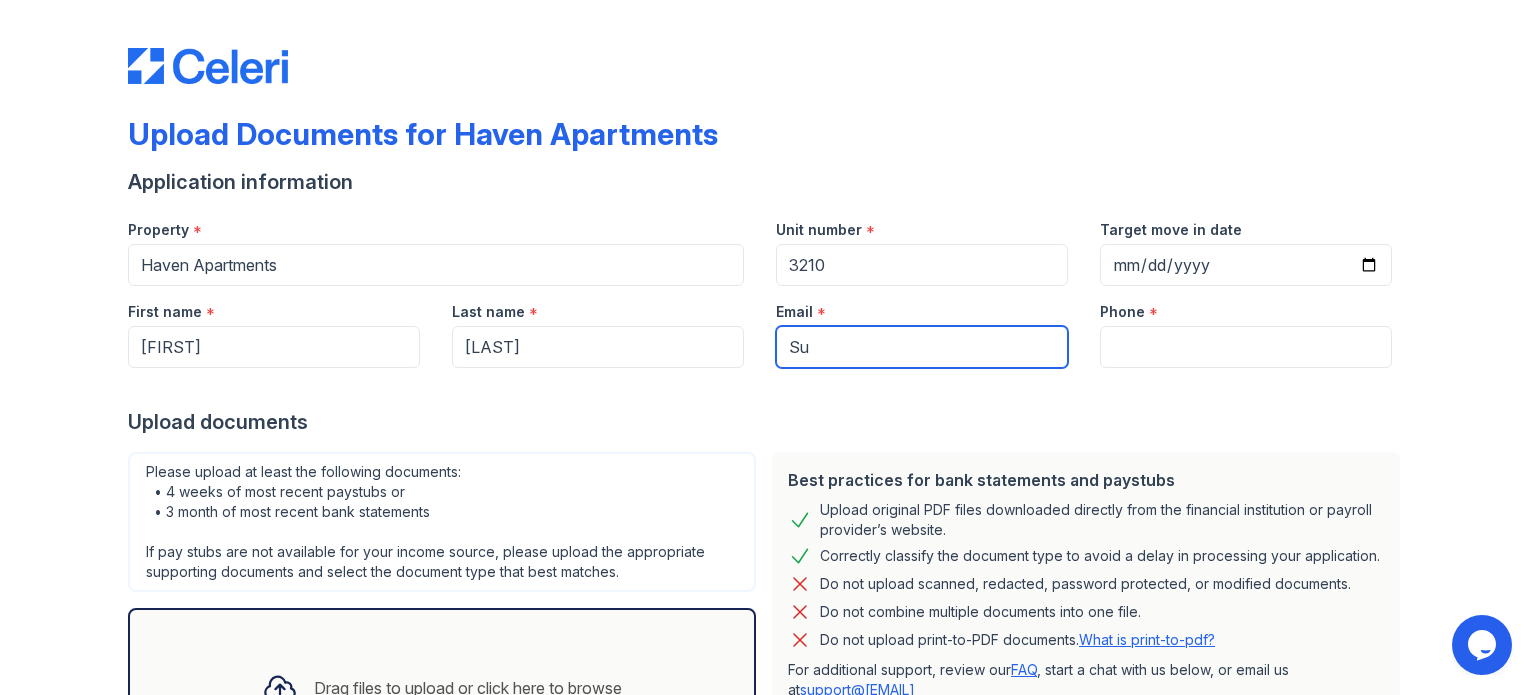 type on "S" 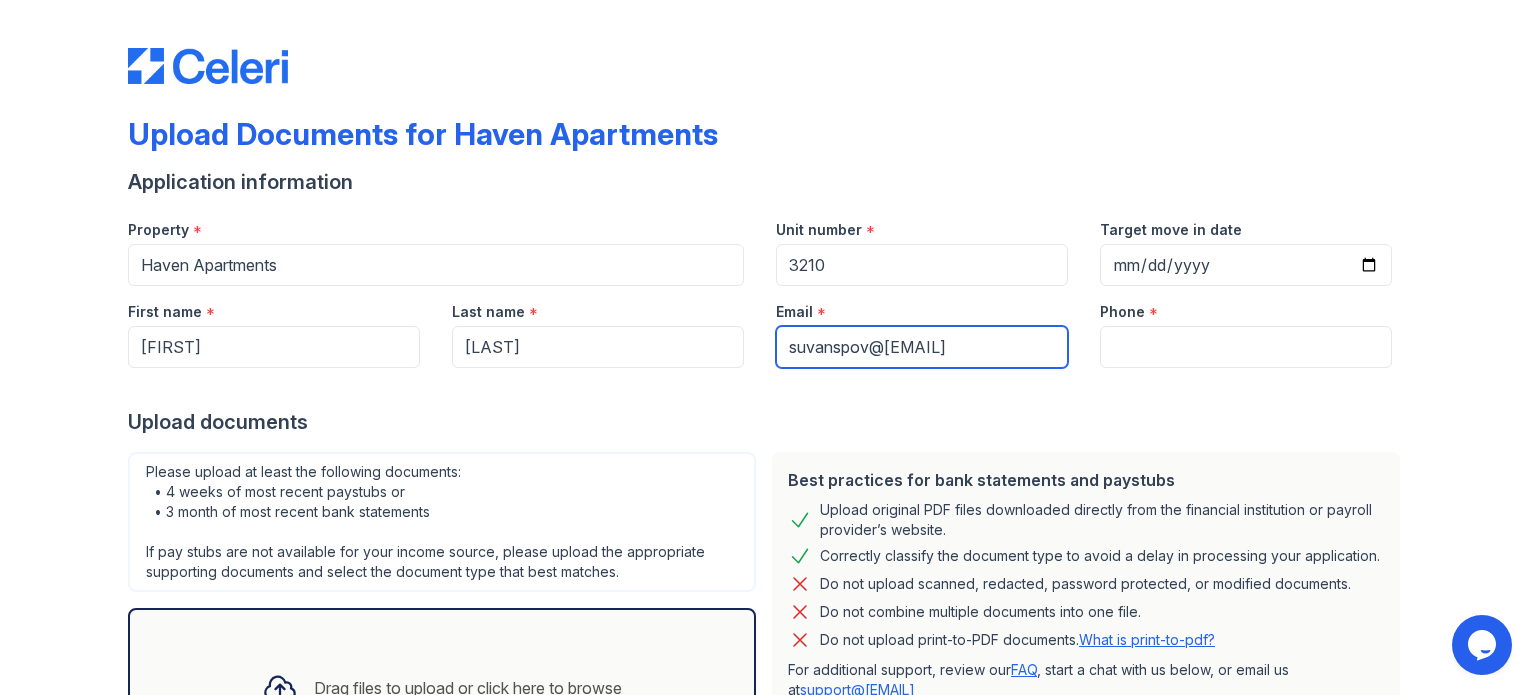 type on "suvanspov@[EMAIL]" 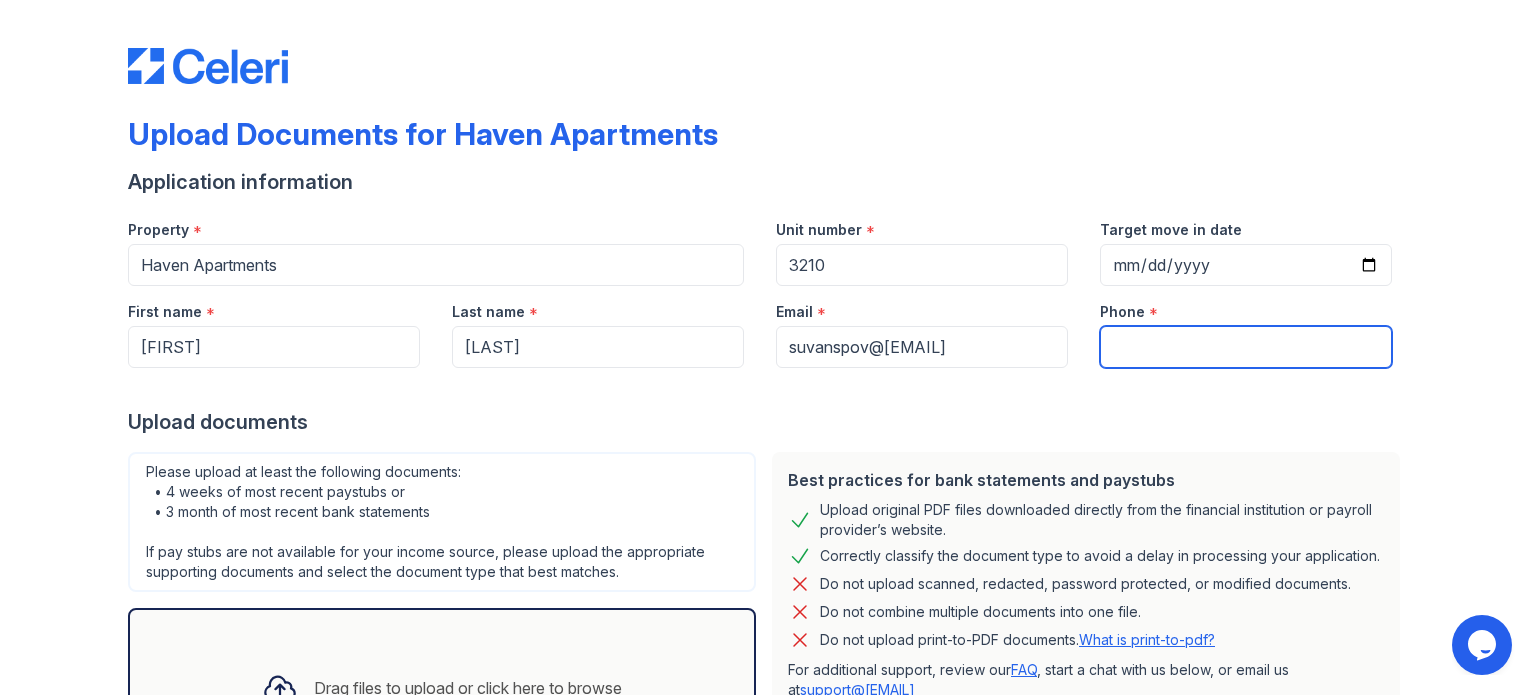 click on "Phone" at bounding box center (1246, 347) 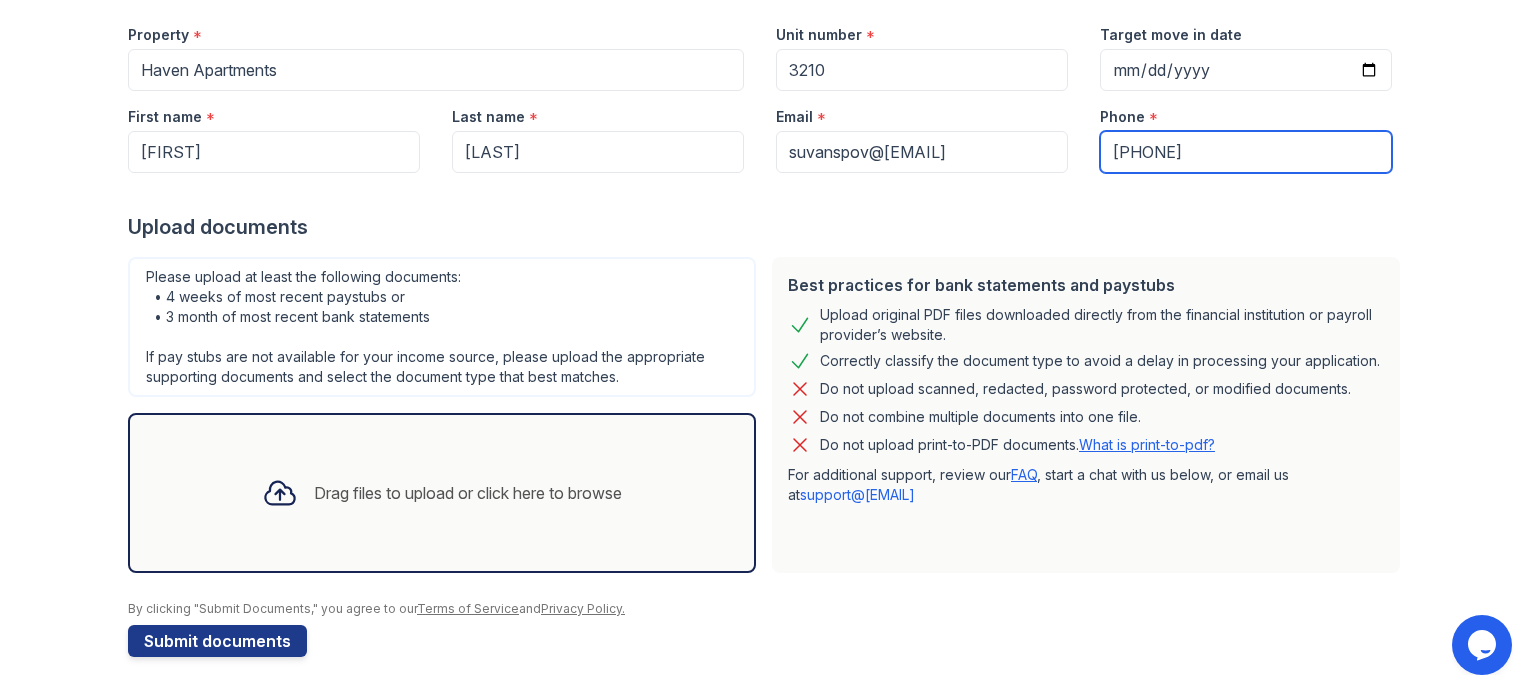 scroll, scrollTop: 0, scrollLeft: 0, axis: both 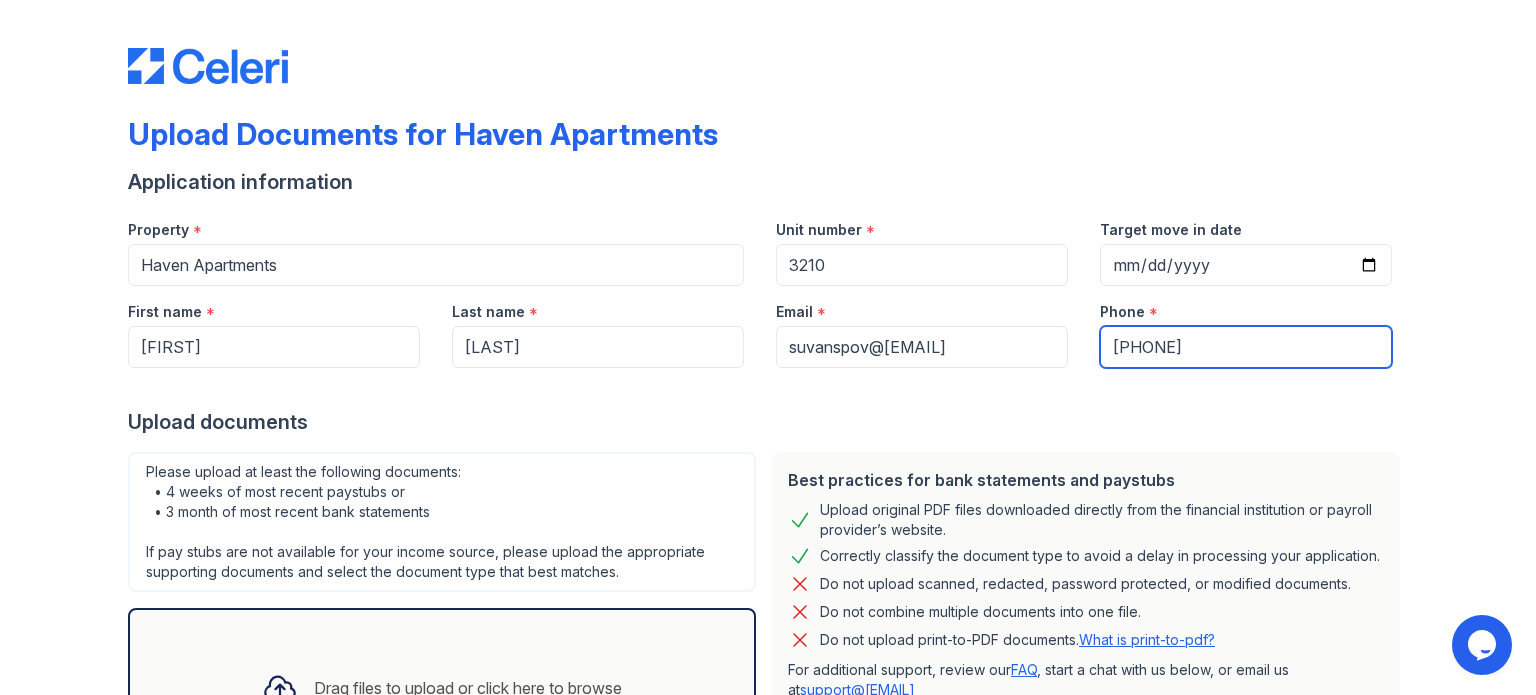 type on "[PHONE]" 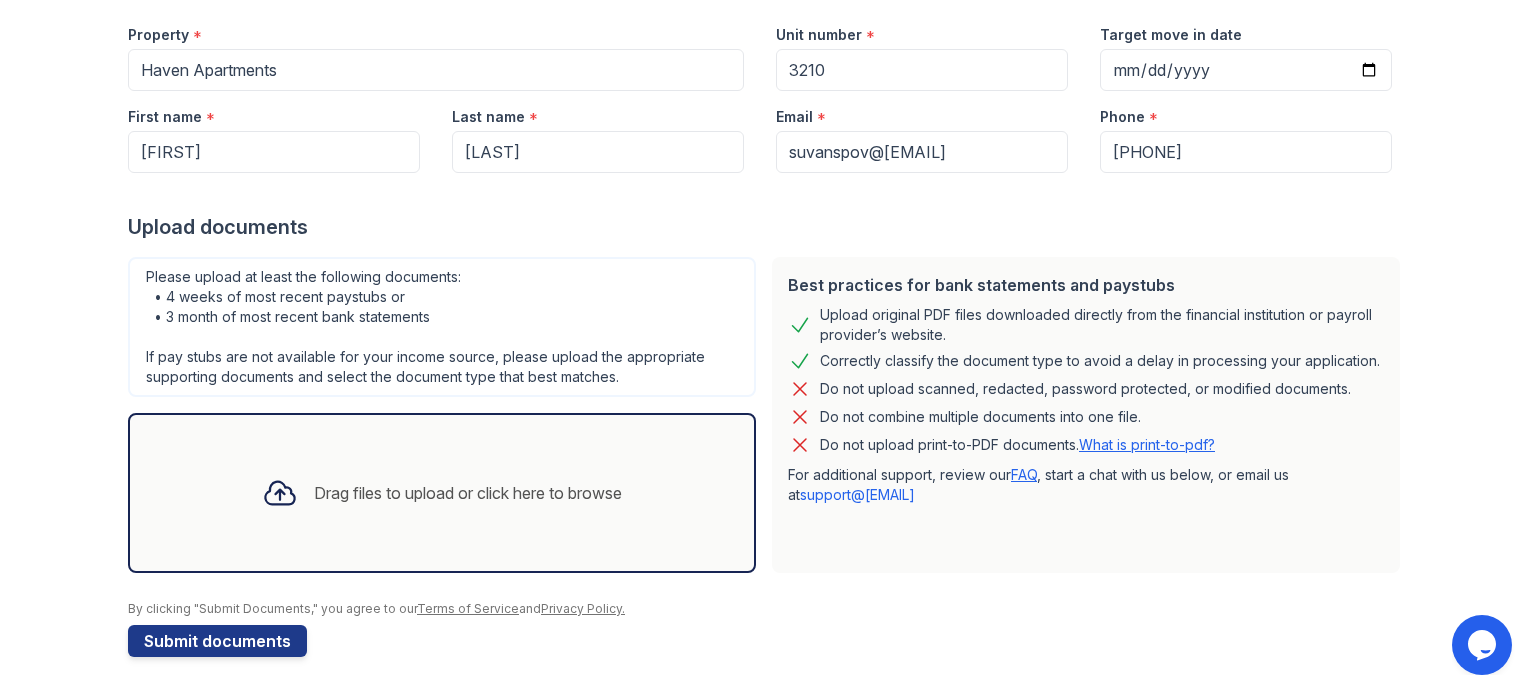 click on "Drag files to upload or click here to browse" at bounding box center (442, 493) 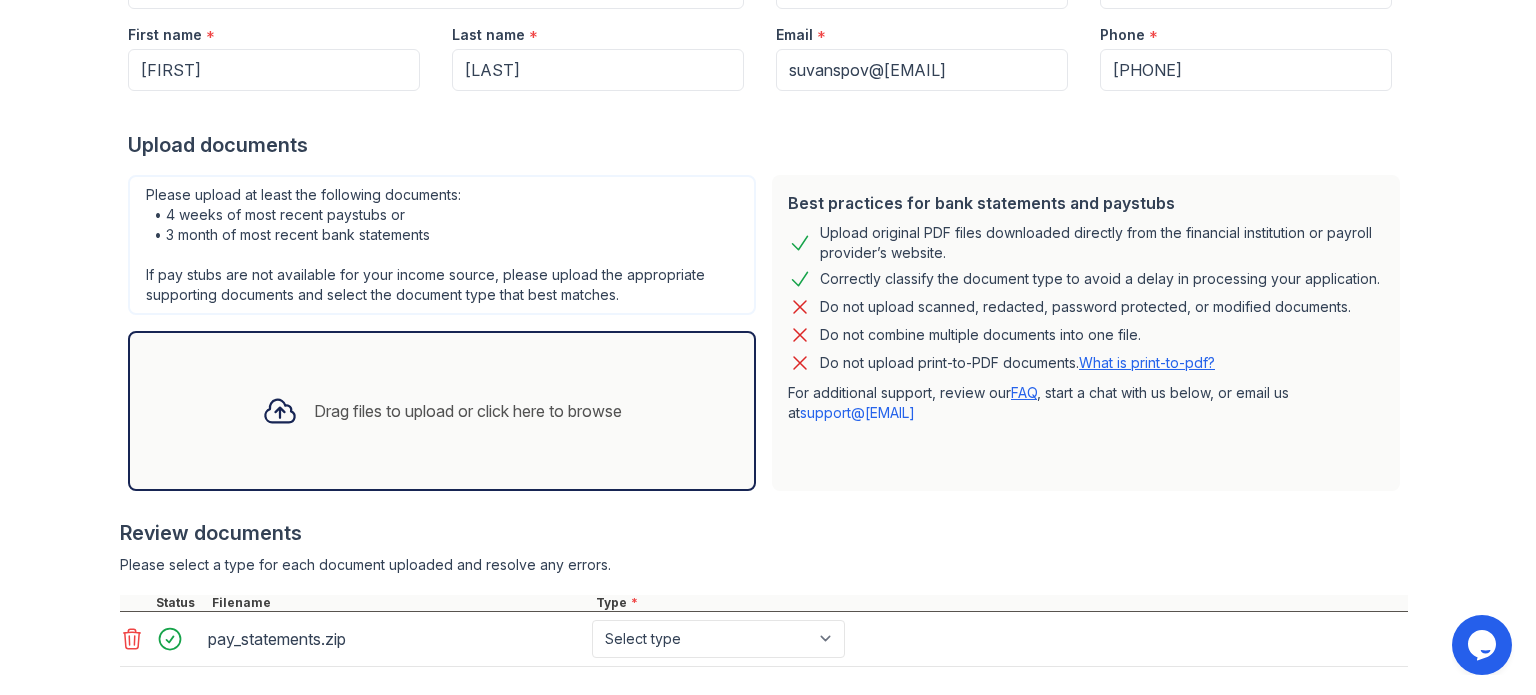 scroll, scrollTop: 279, scrollLeft: 0, axis: vertical 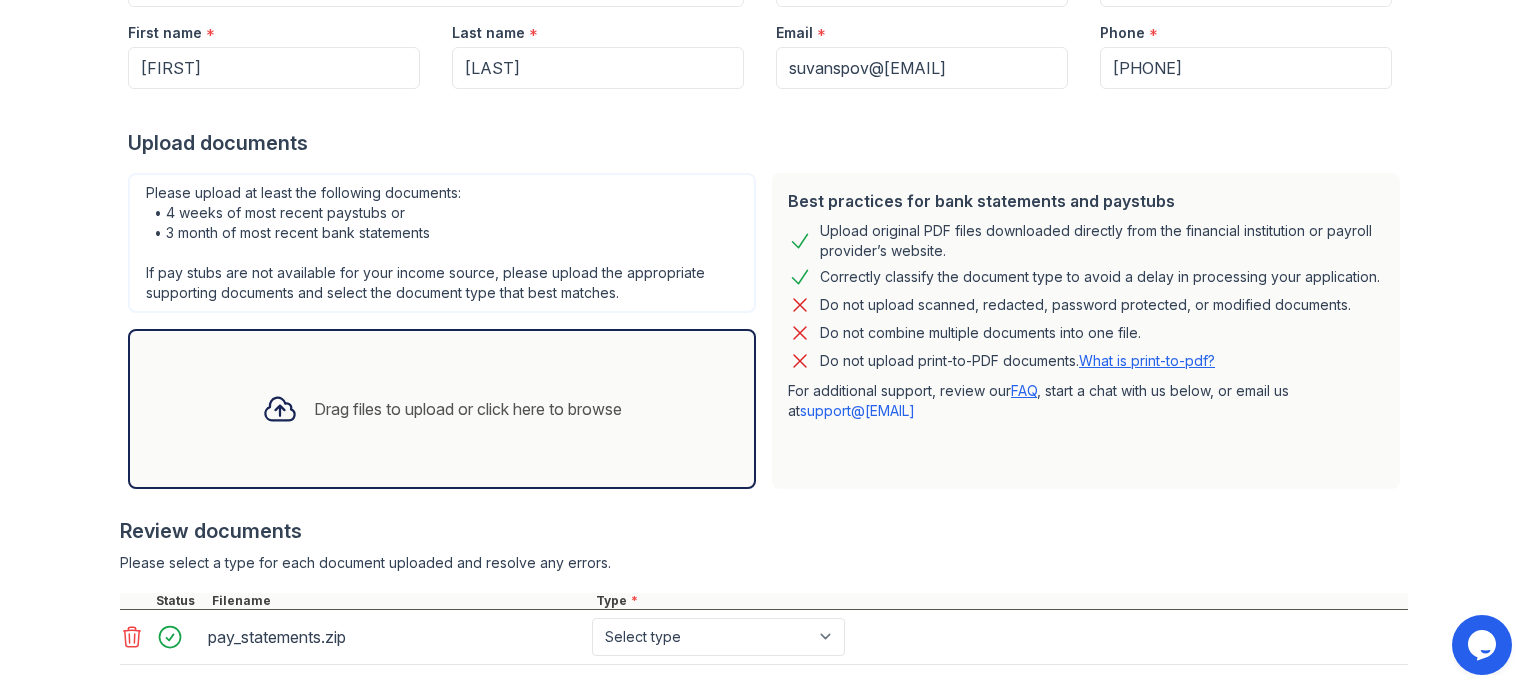 click on "Drag files to upload or click here to browse" at bounding box center (468, 409) 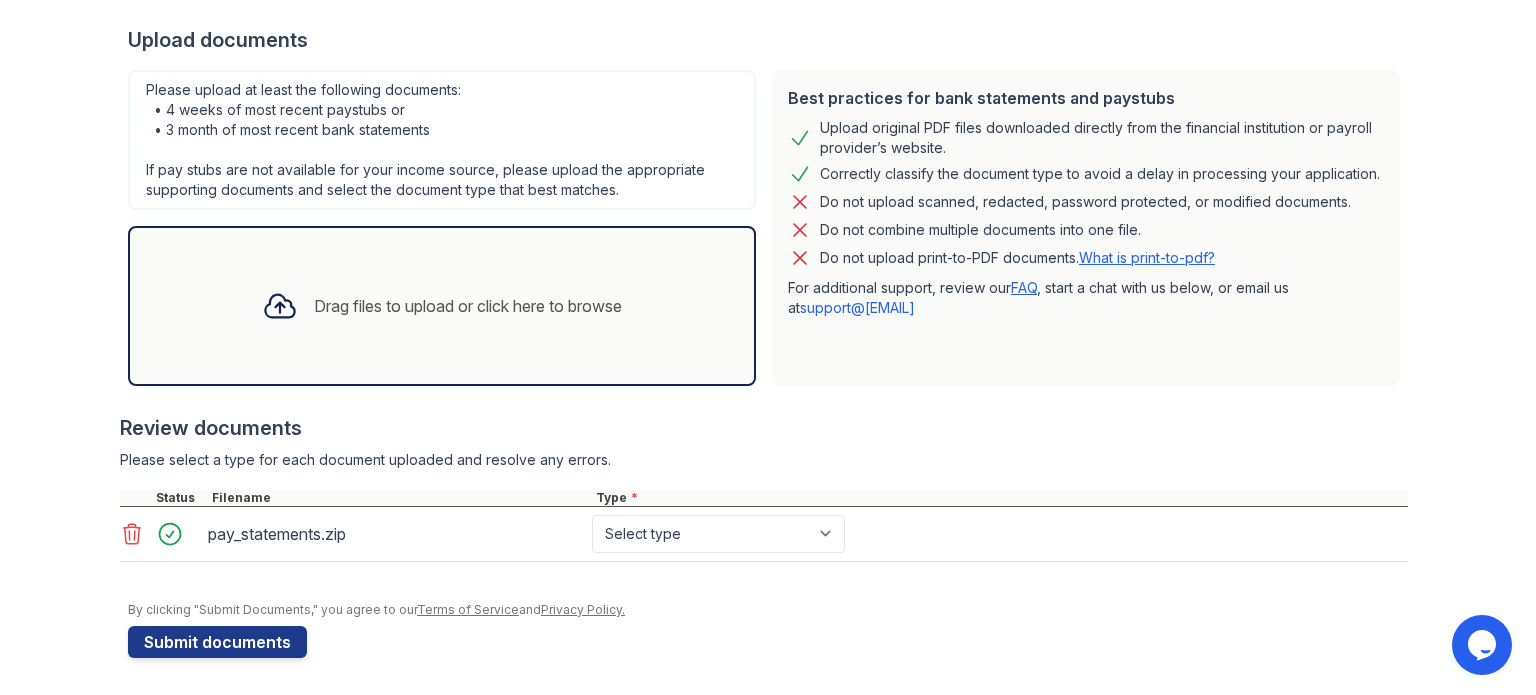 click 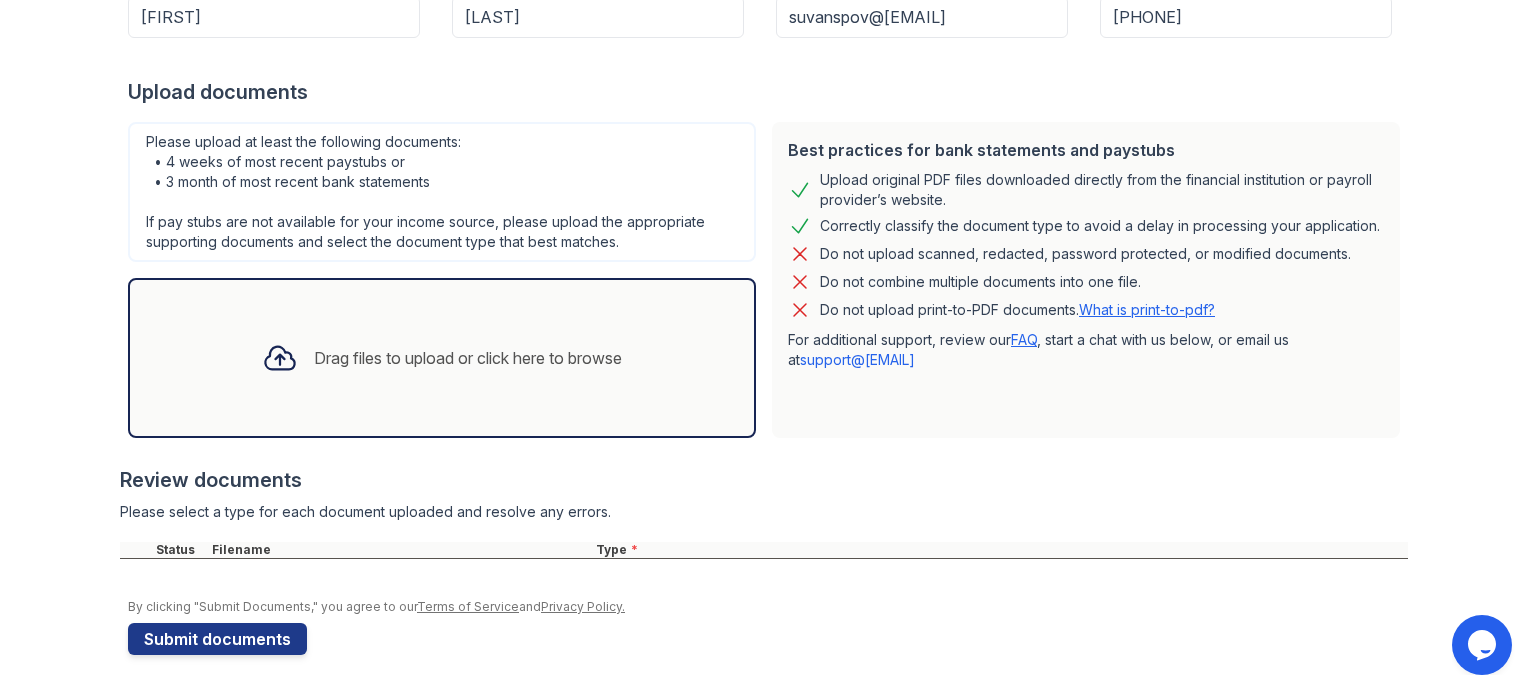 scroll, scrollTop: 328, scrollLeft: 0, axis: vertical 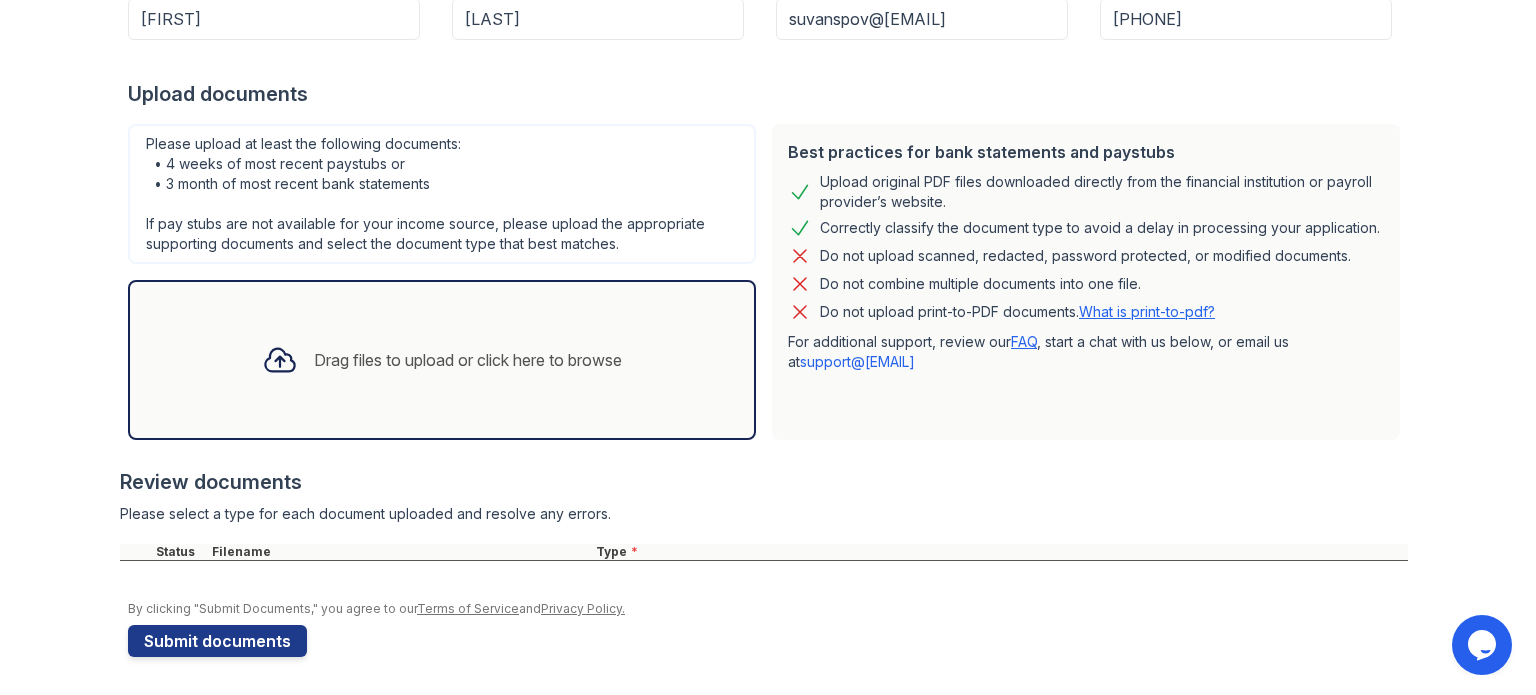 click on "Drag files to upload or click here to browse" at bounding box center (442, 360) 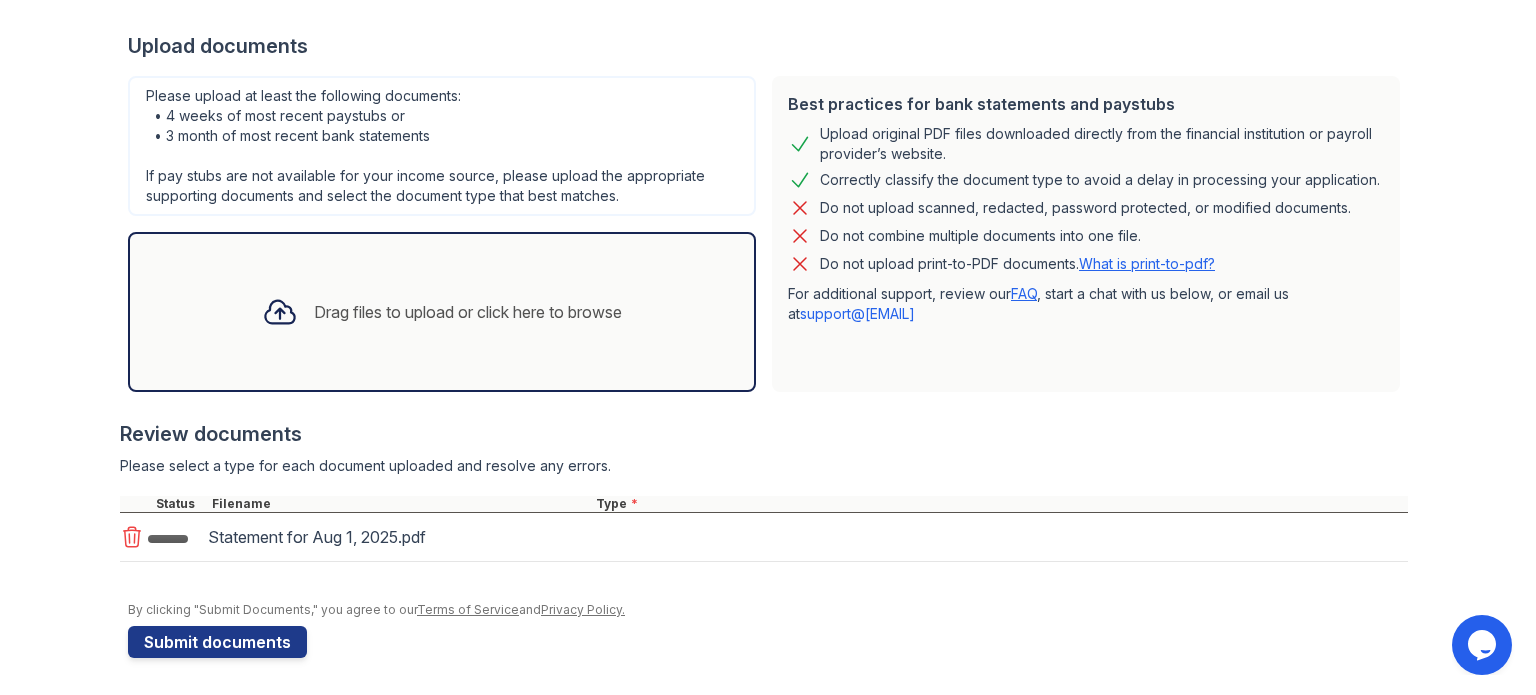 scroll, scrollTop: 382, scrollLeft: 0, axis: vertical 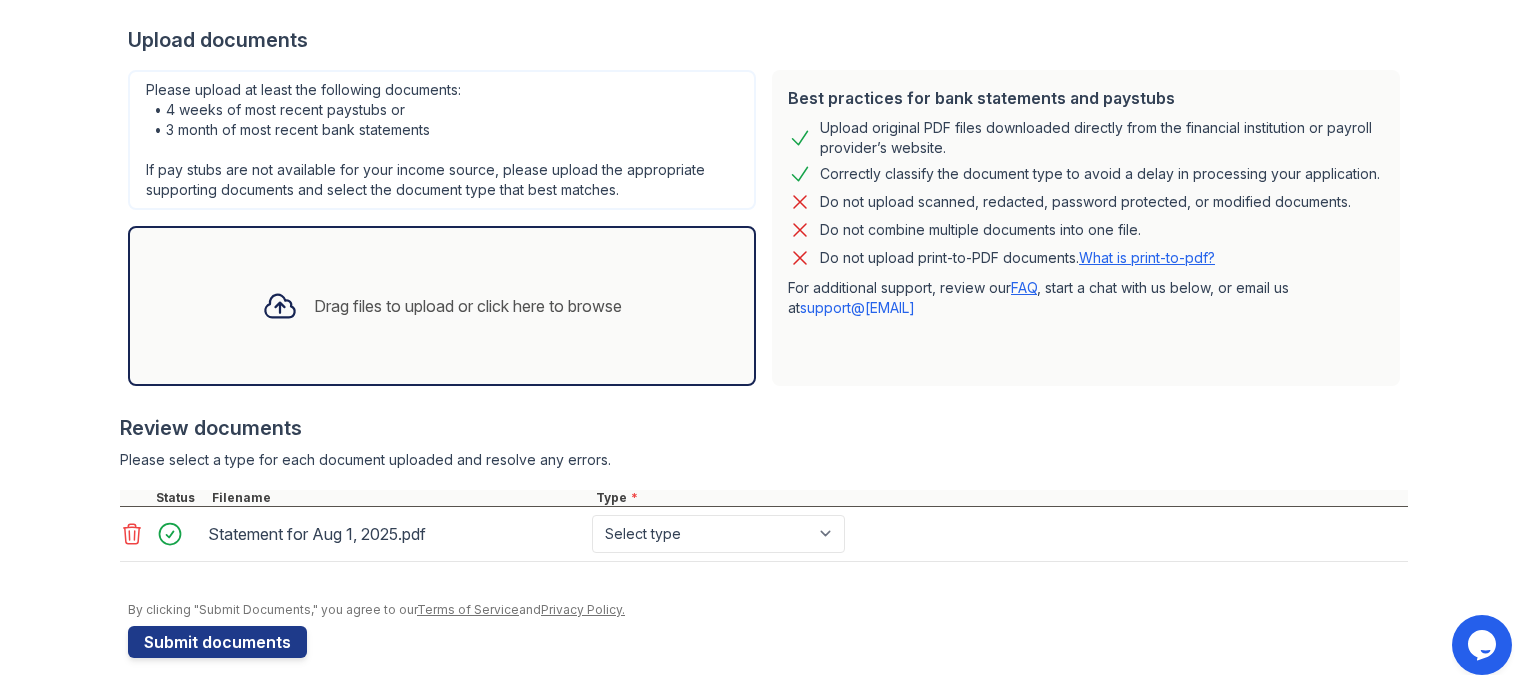 click on "Drag files to upload or click here to browse" at bounding box center (442, 306) 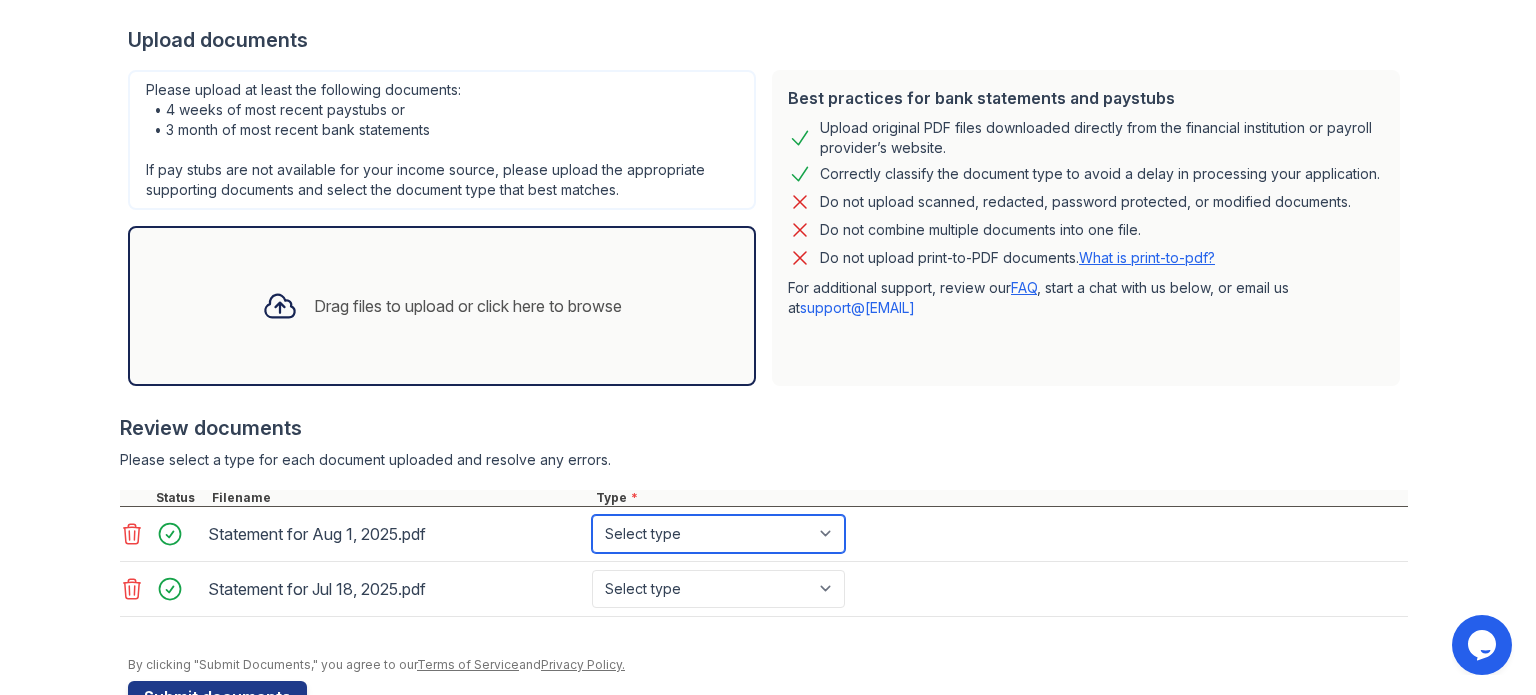 click on "Select type
Paystub
Bank Statement
Offer Letter
Tax Documents
Benefit Award Letter
Investment Account Statement
Other" at bounding box center (718, 534) 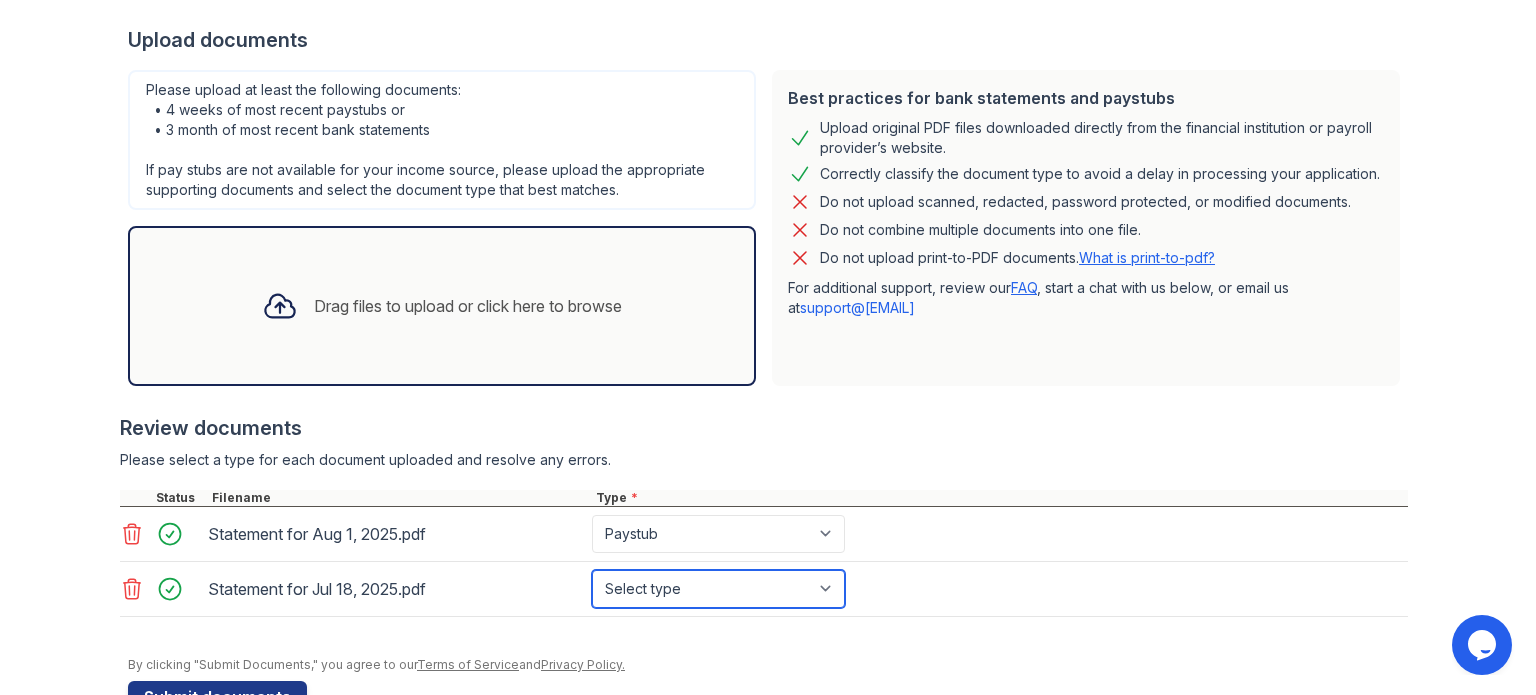 click on "Select type
Paystub
Bank Statement
Offer Letter
Tax Documents
Benefit Award Letter
Investment Account Statement
Other" at bounding box center (718, 589) 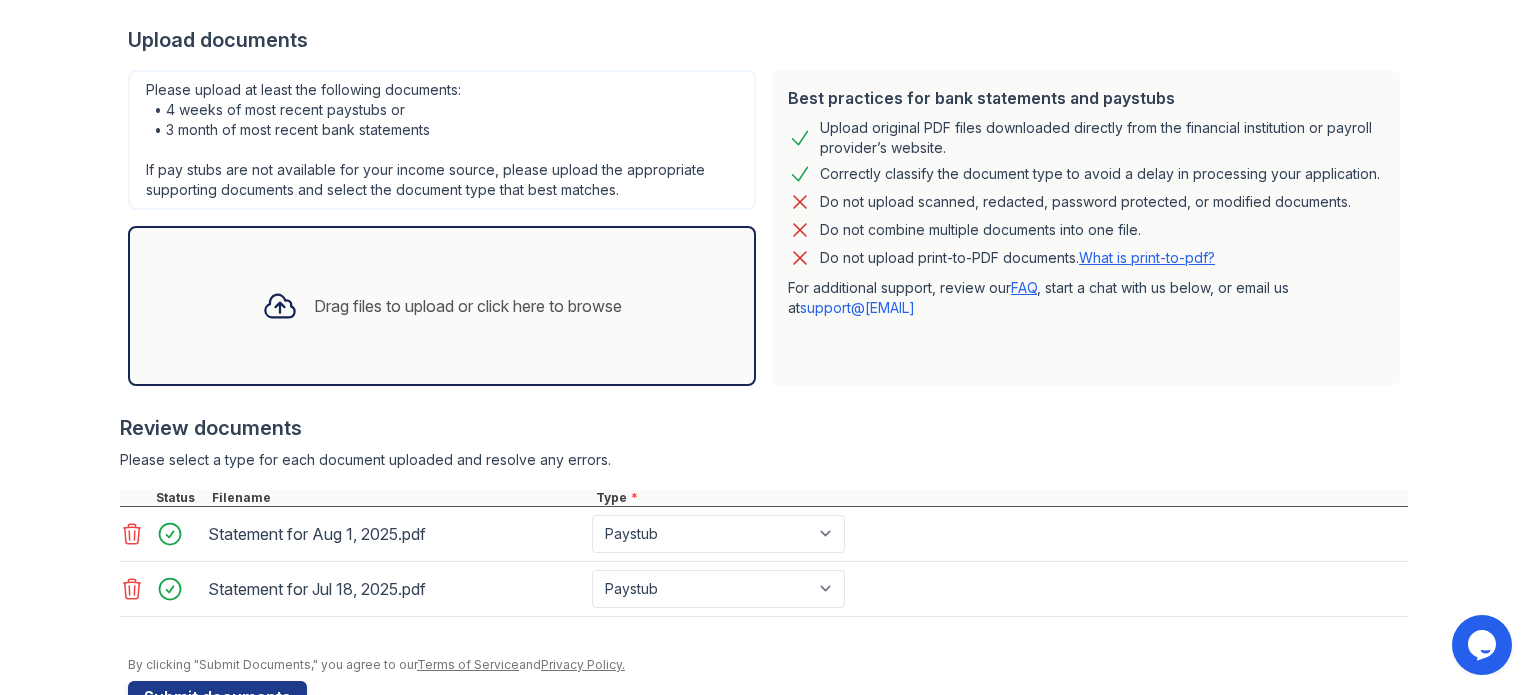click on "By clicking "Submit Documents," you agree to our
Terms of Service
and
Privacy Policy." at bounding box center (768, 665) 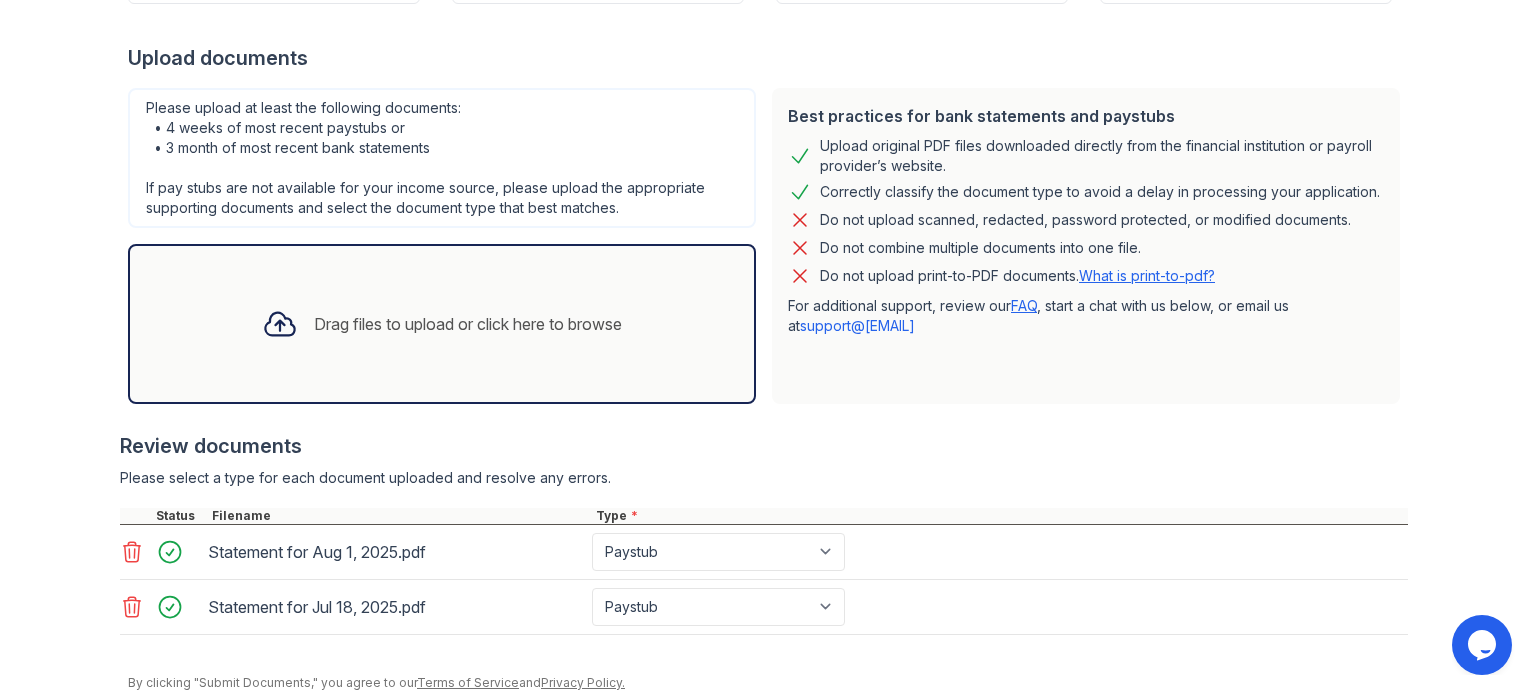 scroll, scrollTop: 436, scrollLeft: 0, axis: vertical 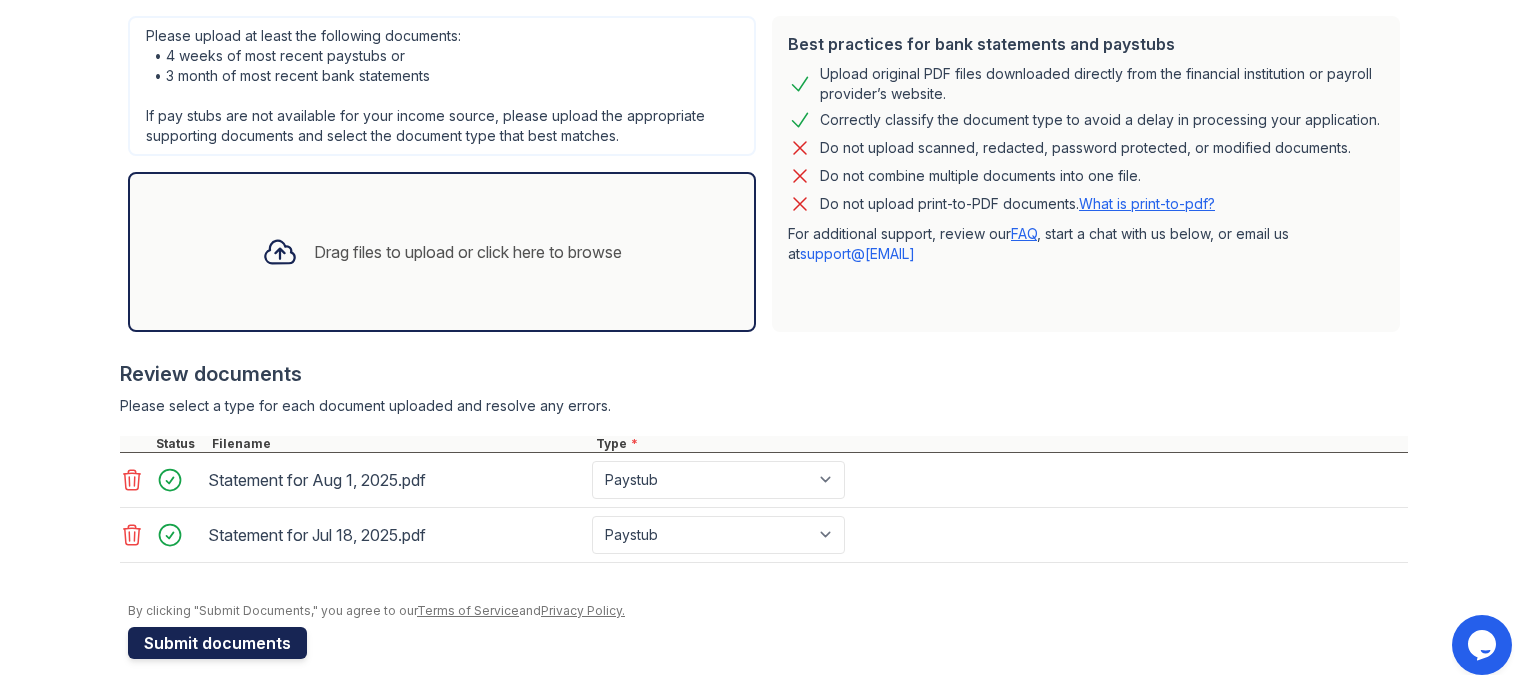 click on "Submit documents" at bounding box center [217, 643] 